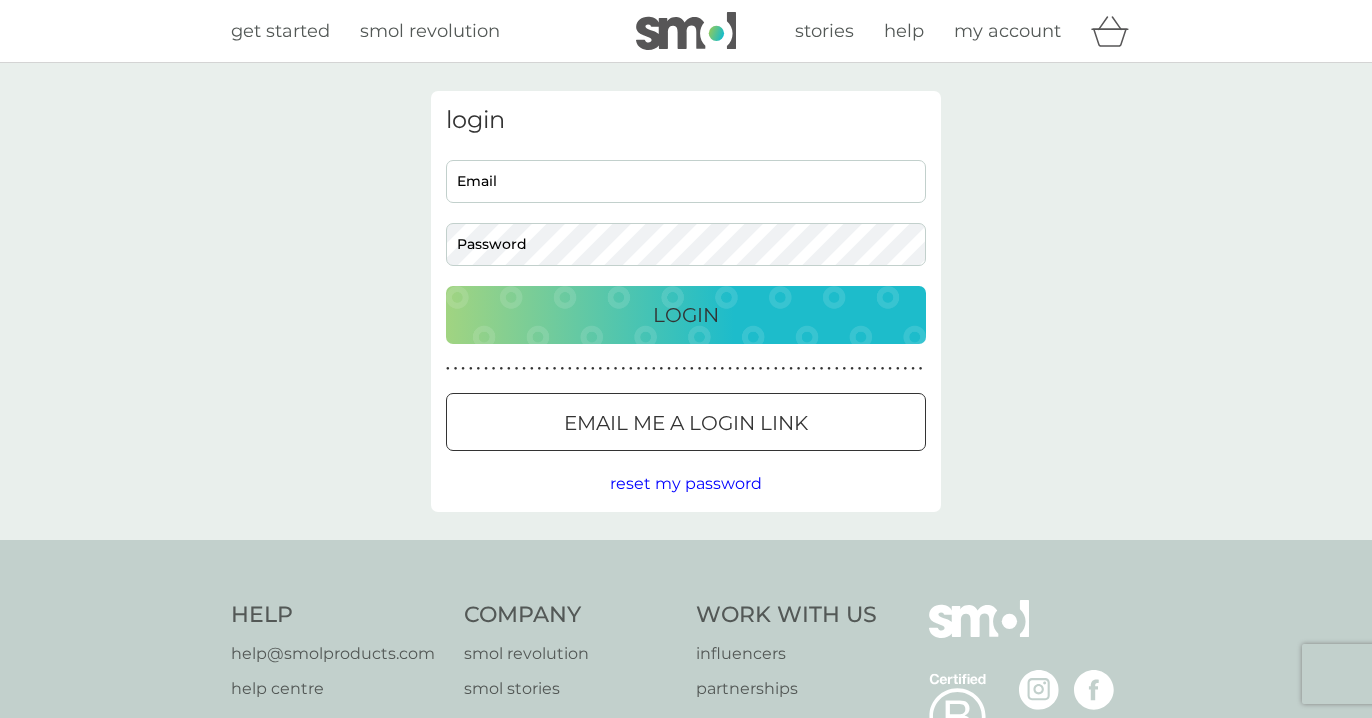 scroll, scrollTop: 0, scrollLeft: 0, axis: both 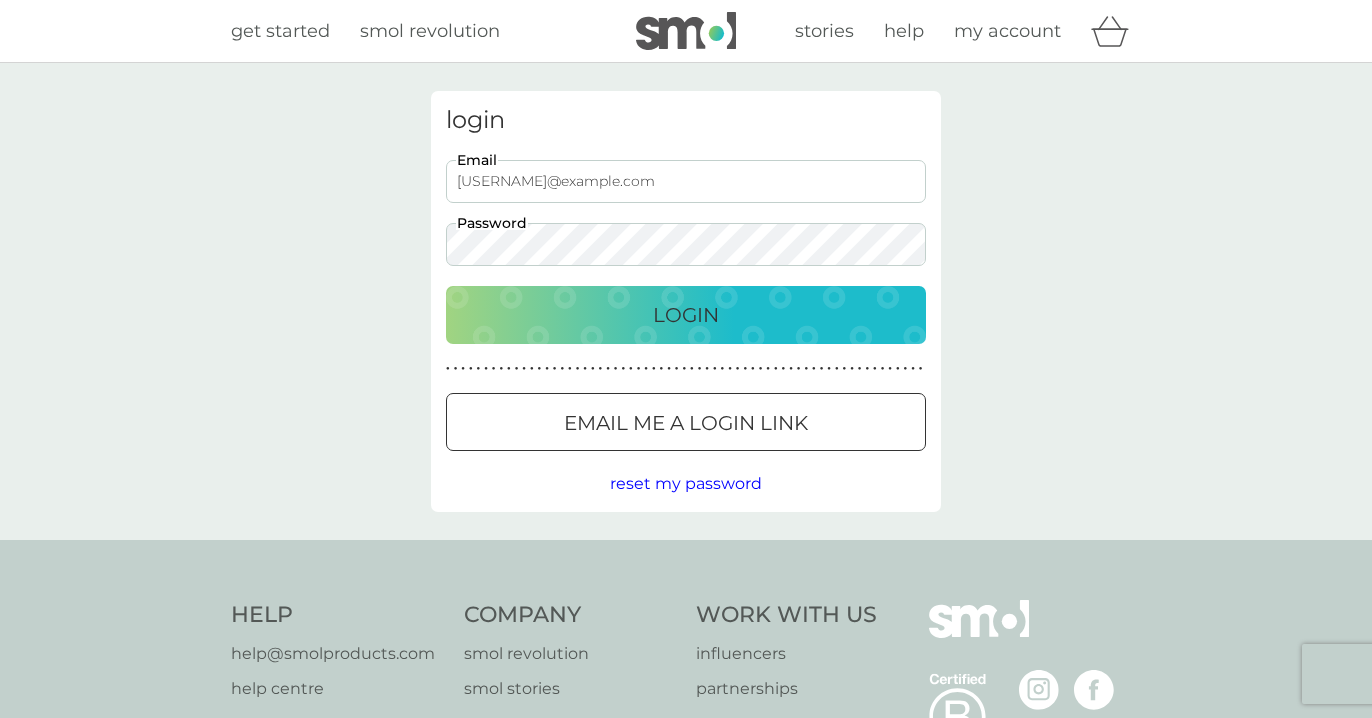 click on "Login" at bounding box center [686, 315] 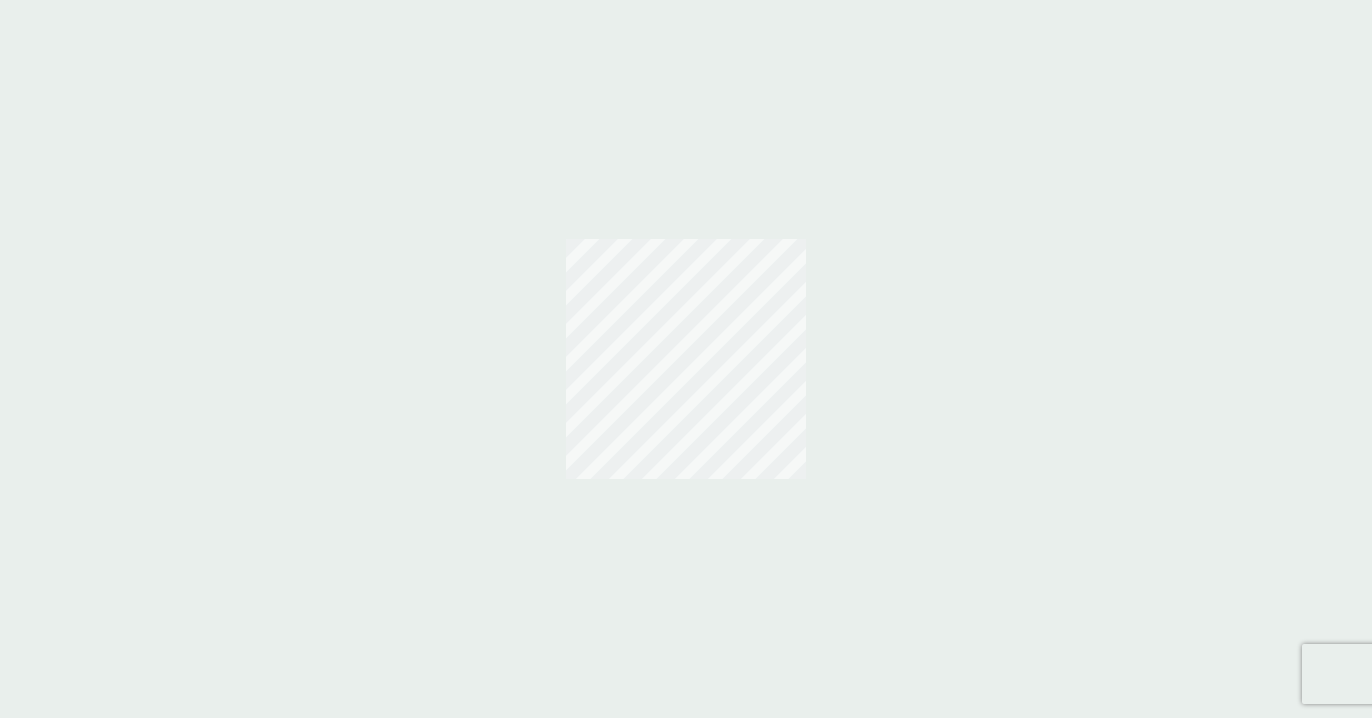 scroll, scrollTop: 0, scrollLeft: 0, axis: both 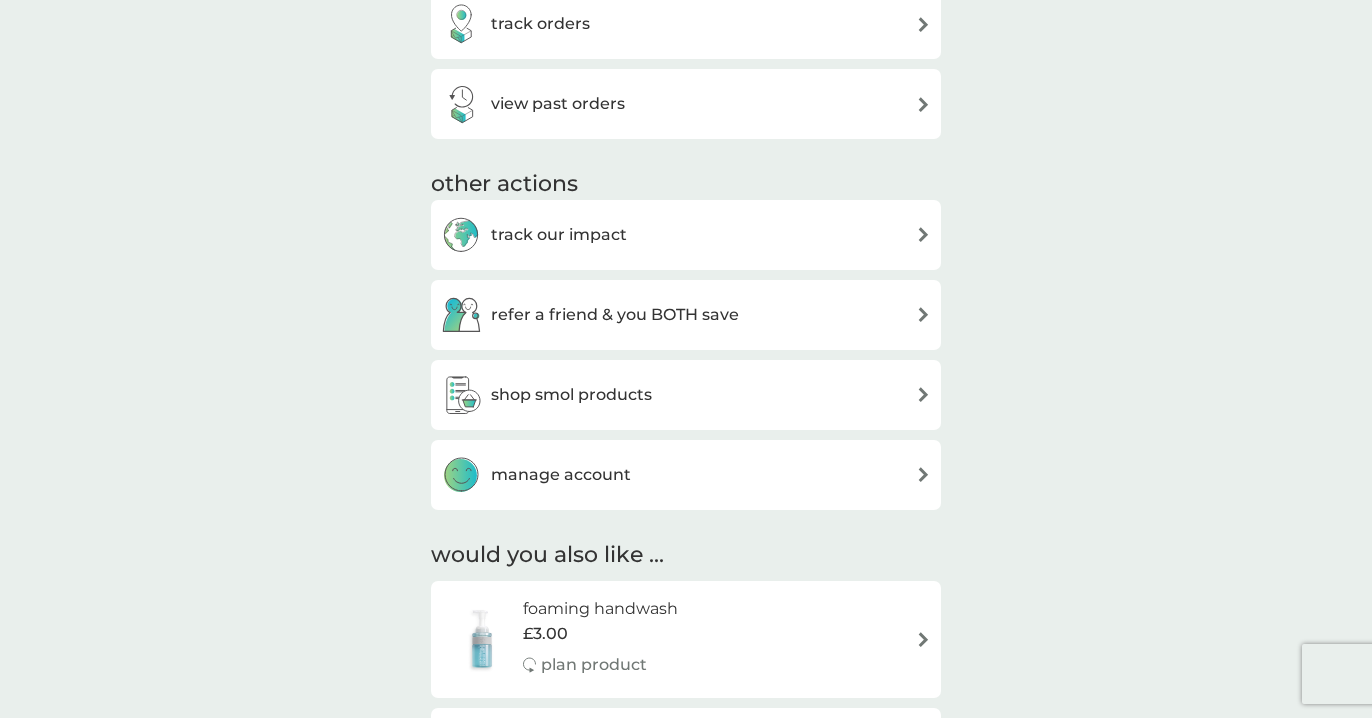 click on "shop smol products" at bounding box center (571, 395) 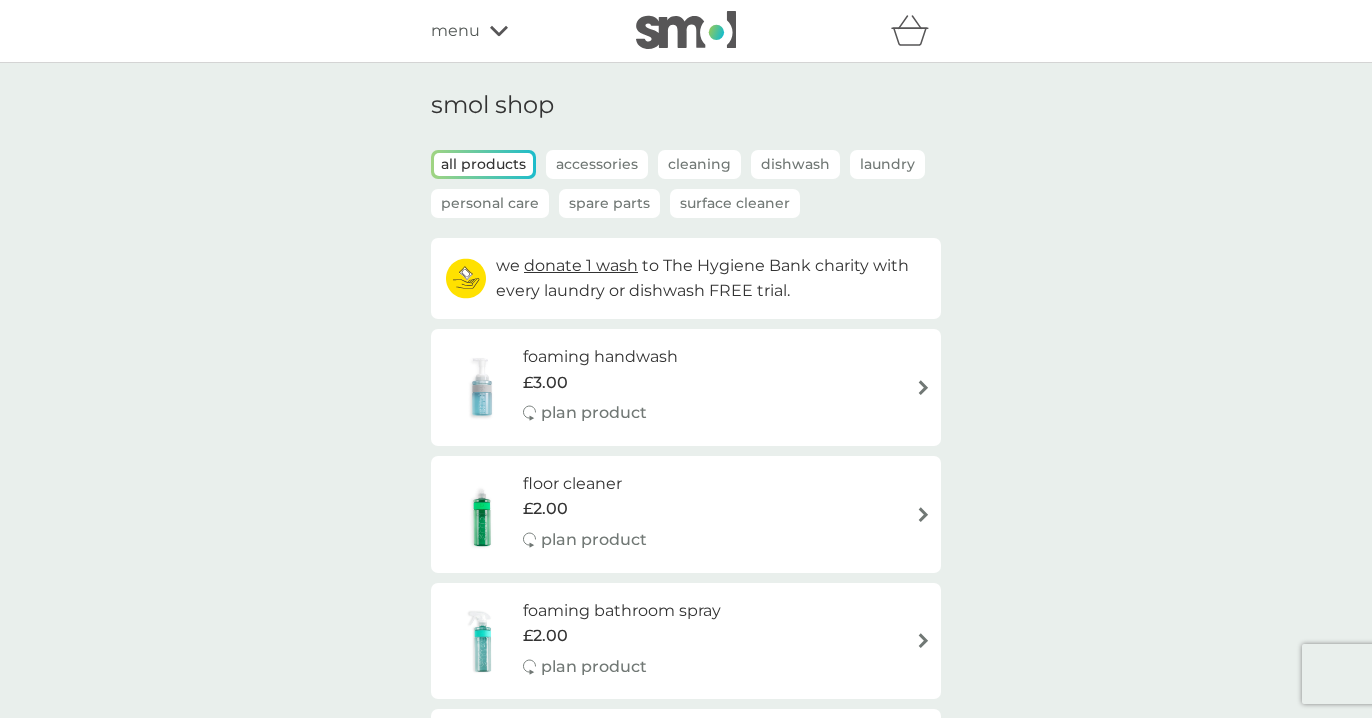 scroll, scrollTop: 69, scrollLeft: 0, axis: vertical 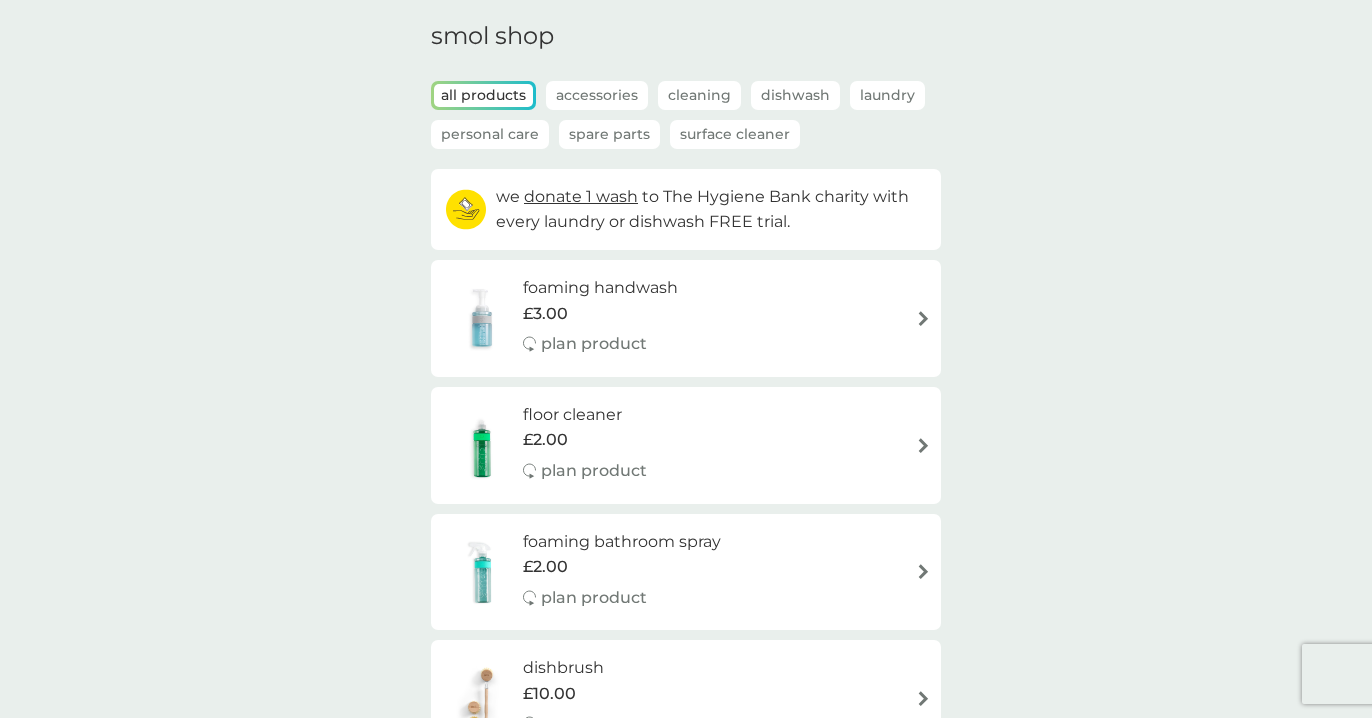 click on "foaming handwash" at bounding box center (600, 288) 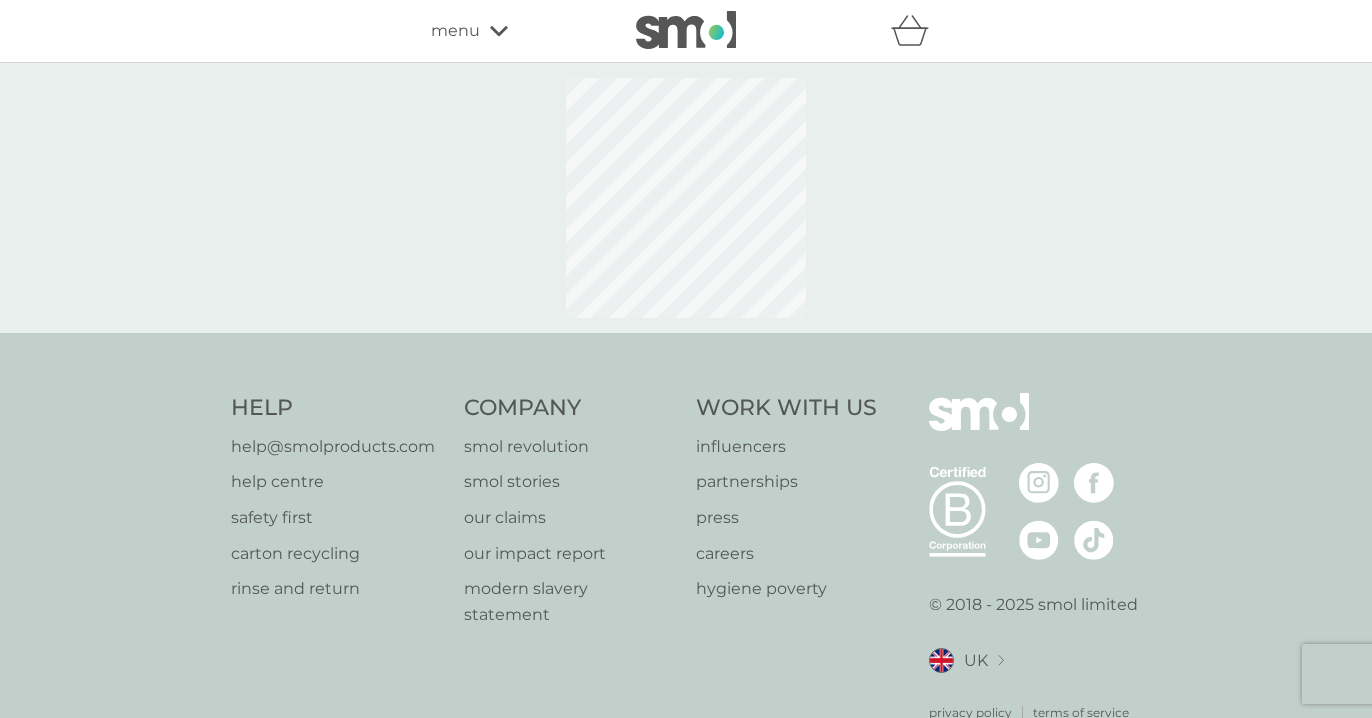 select on "119" 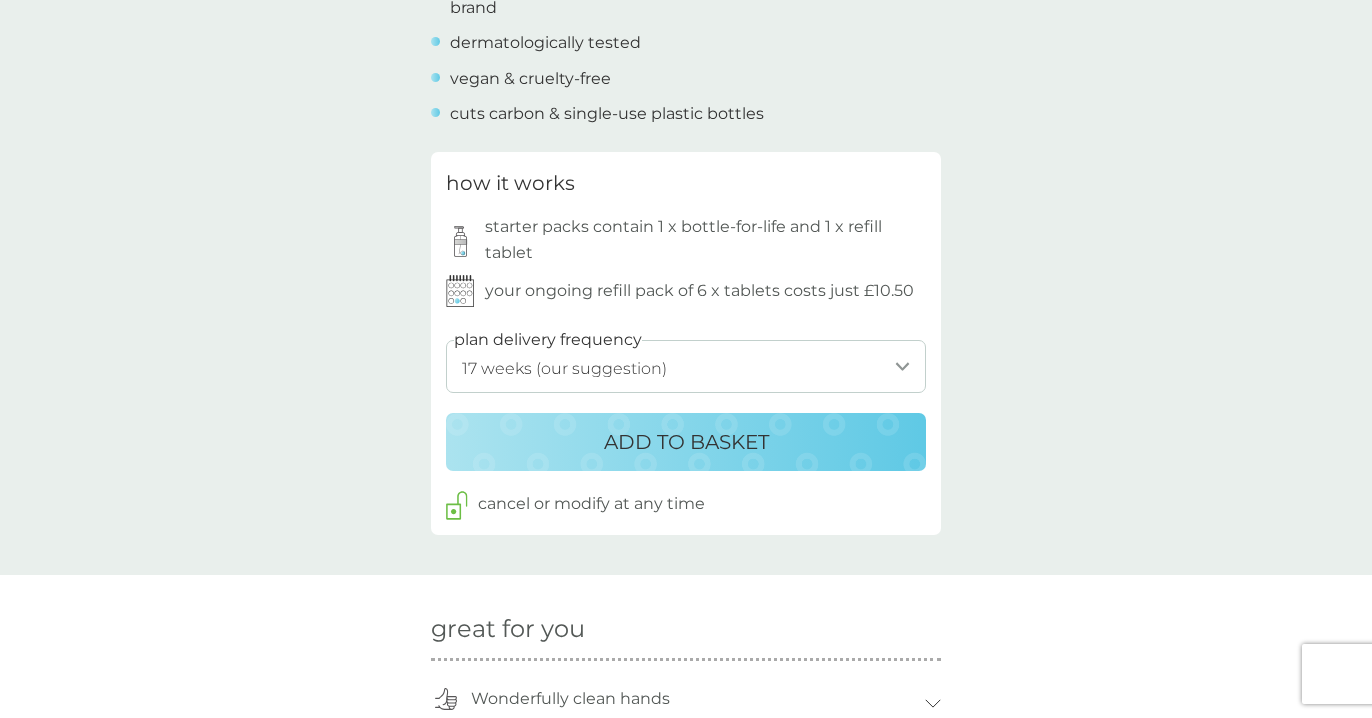 scroll, scrollTop: 944, scrollLeft: 0, axis: vertical 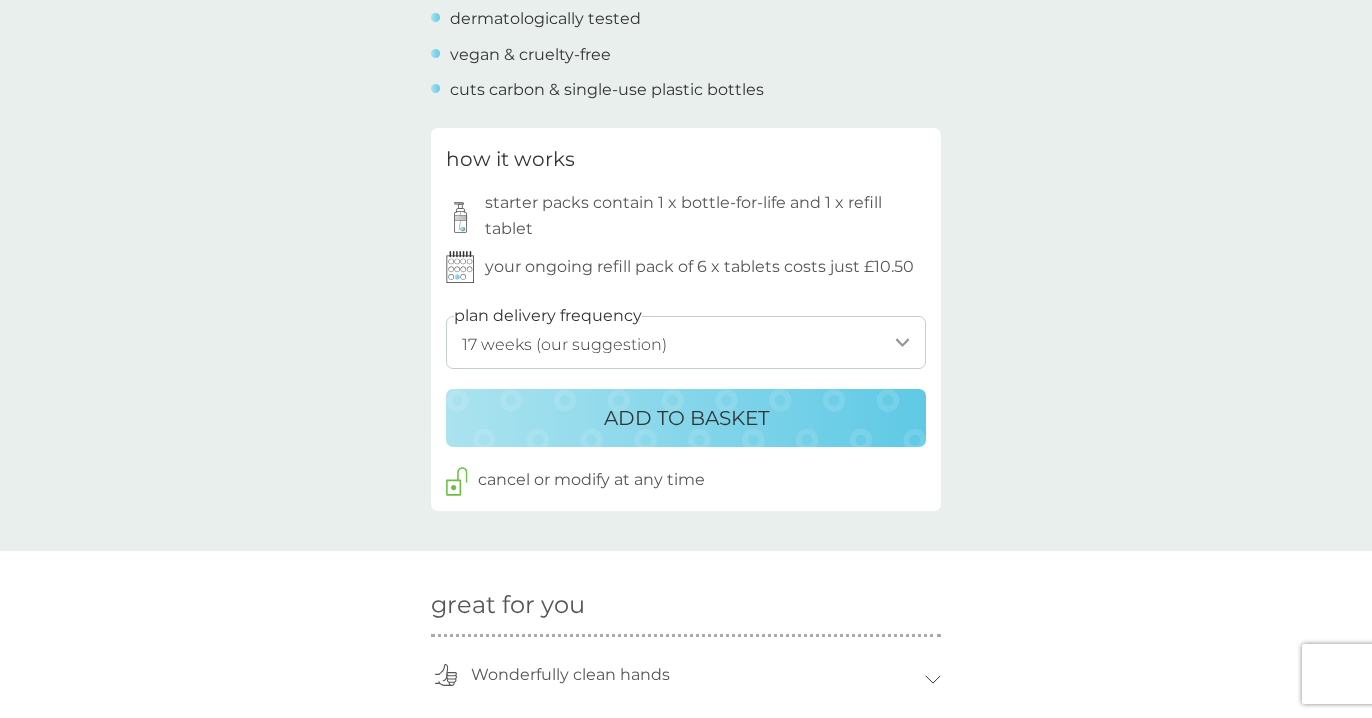 click on "ADD TO BASKET" at bounding box center (686, 418) 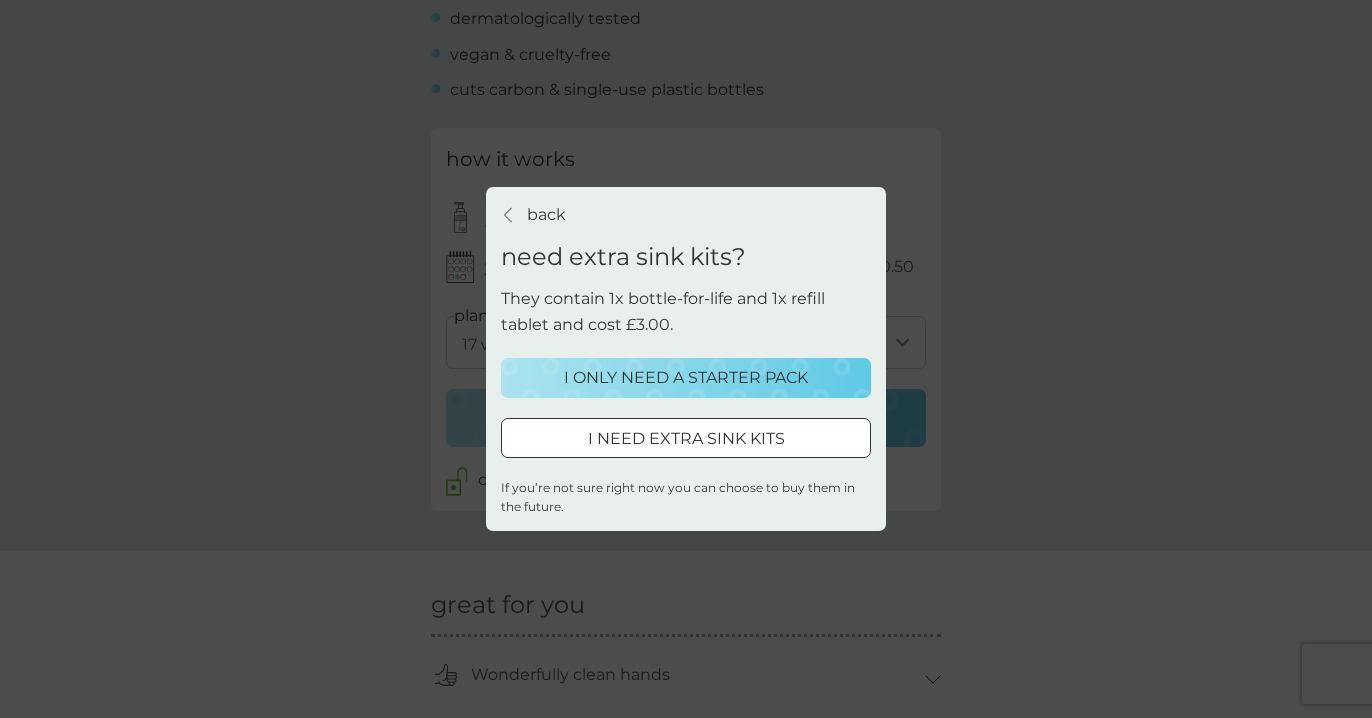 click on "I ONLY NEED A STARTER PACK" at bounding box center (686, 378) 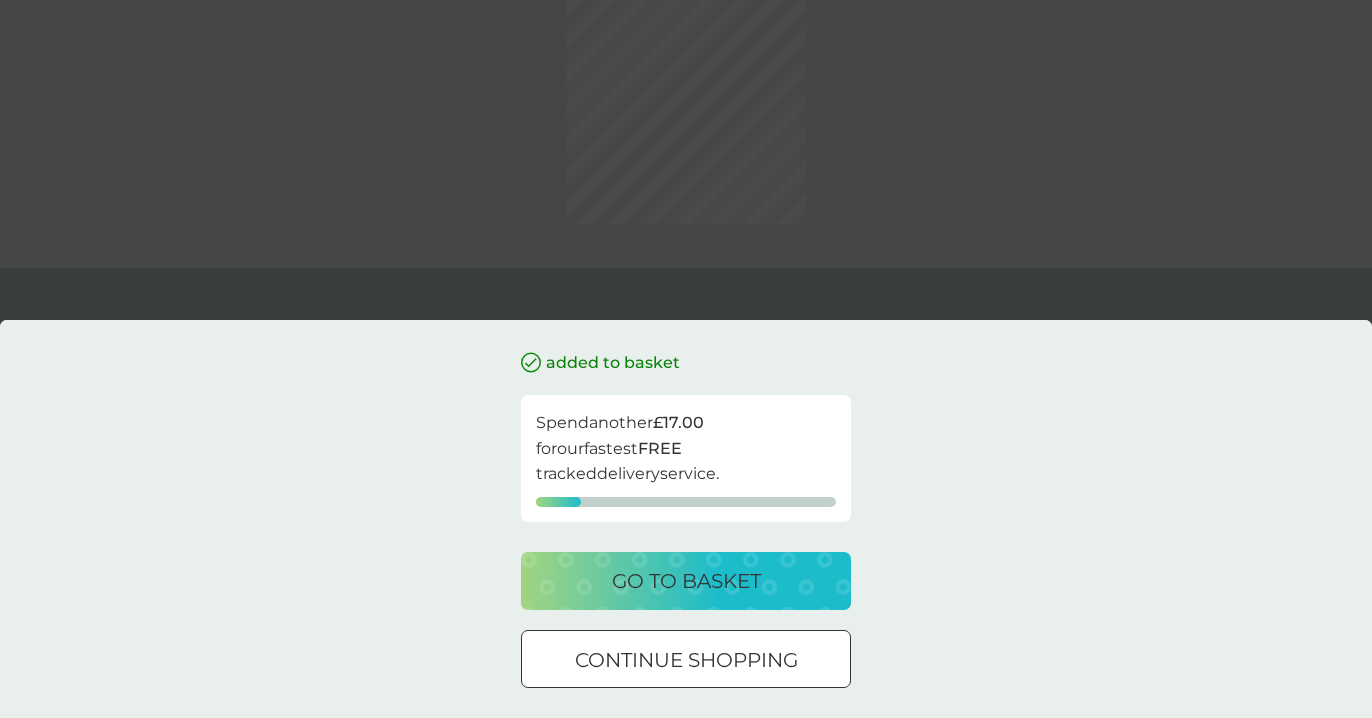 scroll, scrollTop: 0, scrollLeft: 0, axis: both 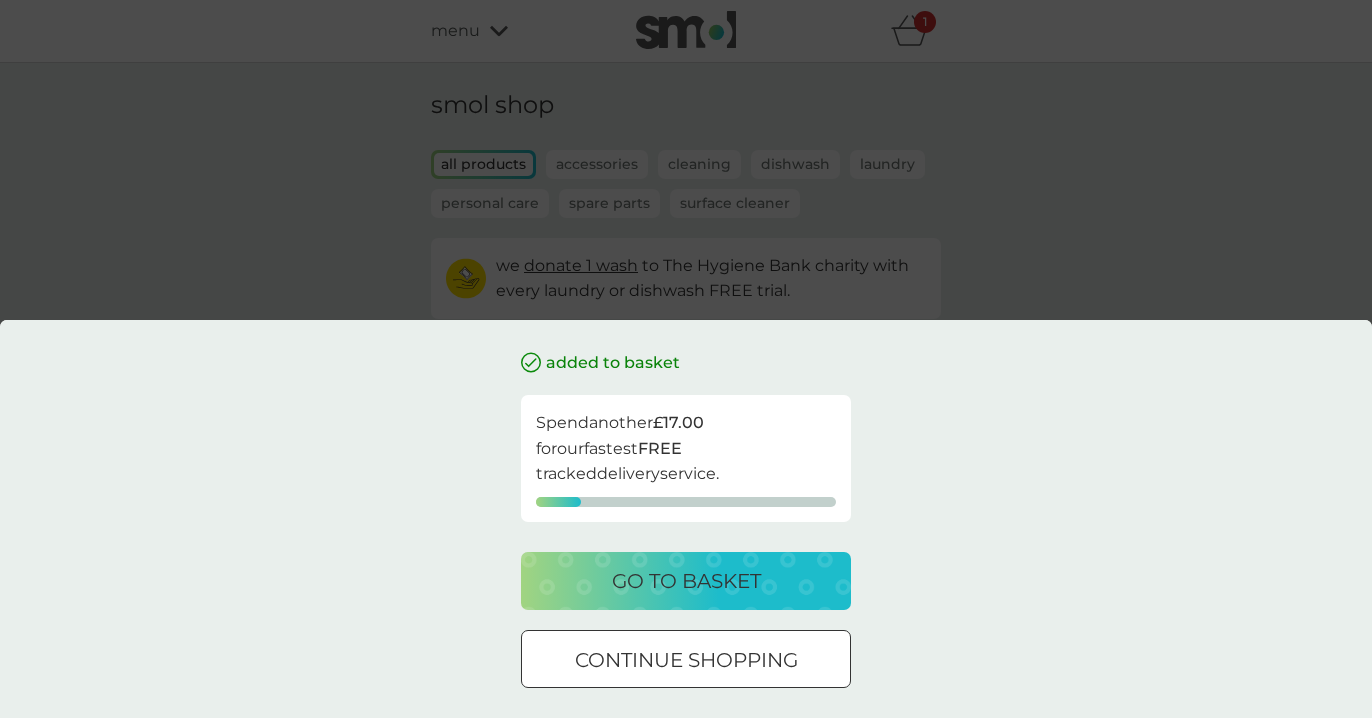 click at bounding box center (686, 660) 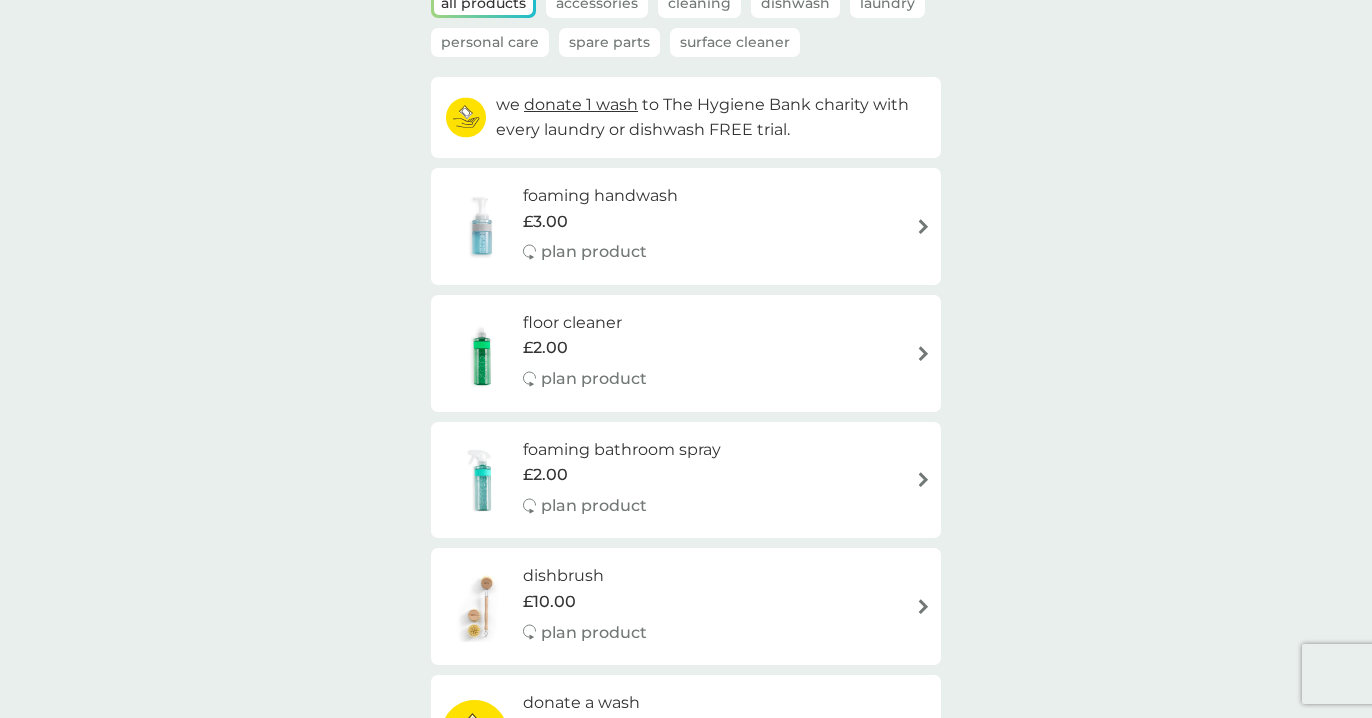 scroll, scrollTop: 175, scrollLeft: 0, axis: vertical 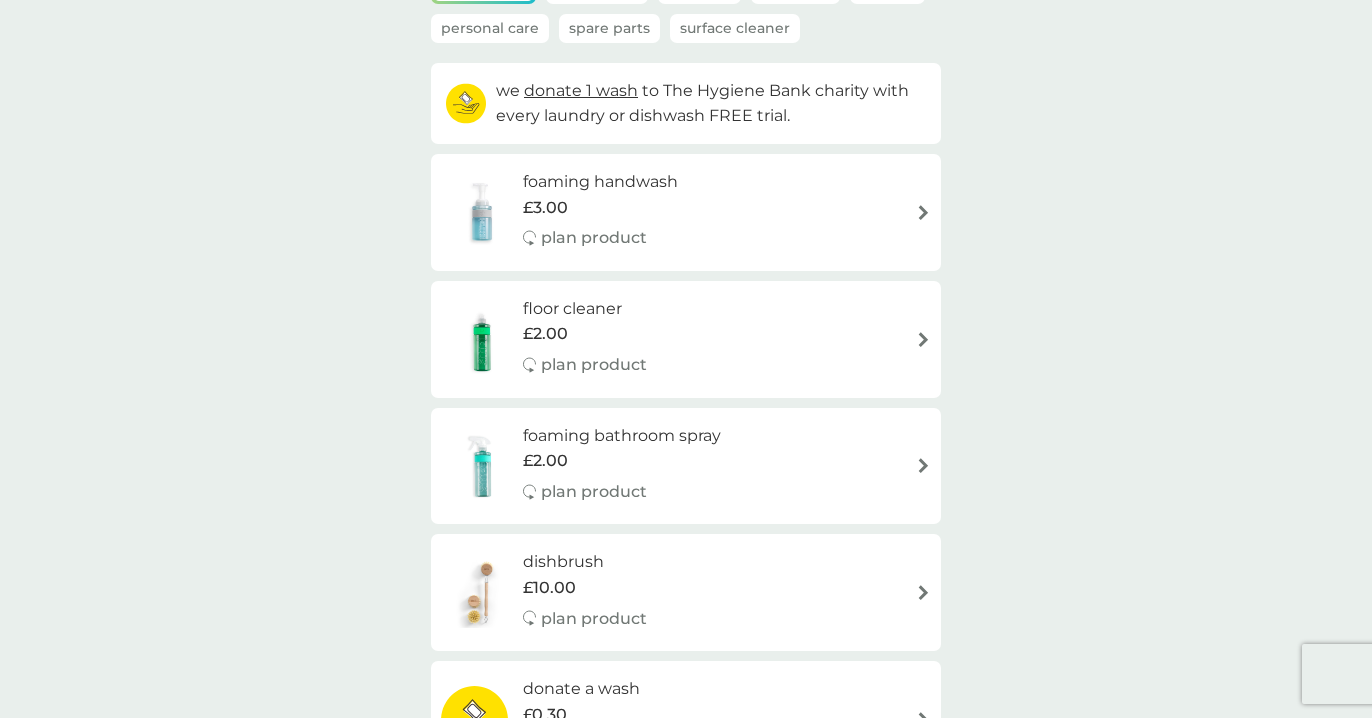 click on "floor cleaner" at bounding box center (585, 309) 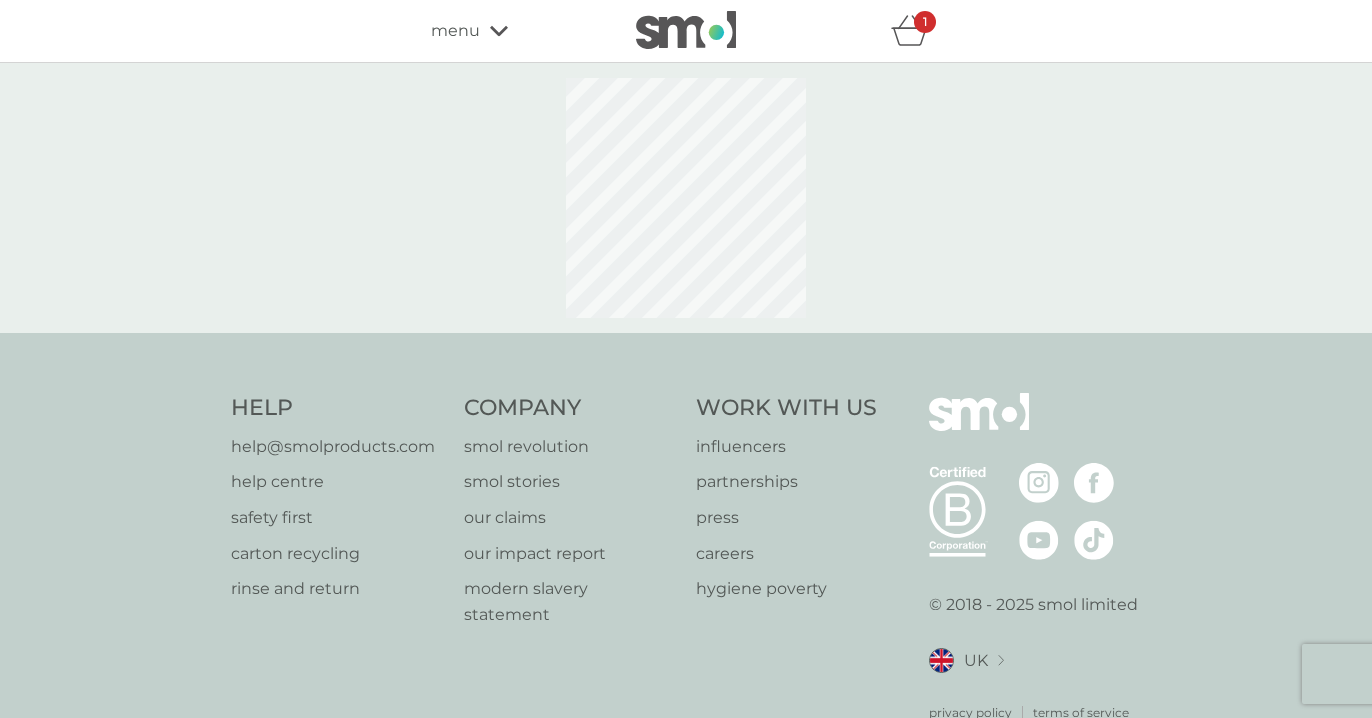 select on "84" 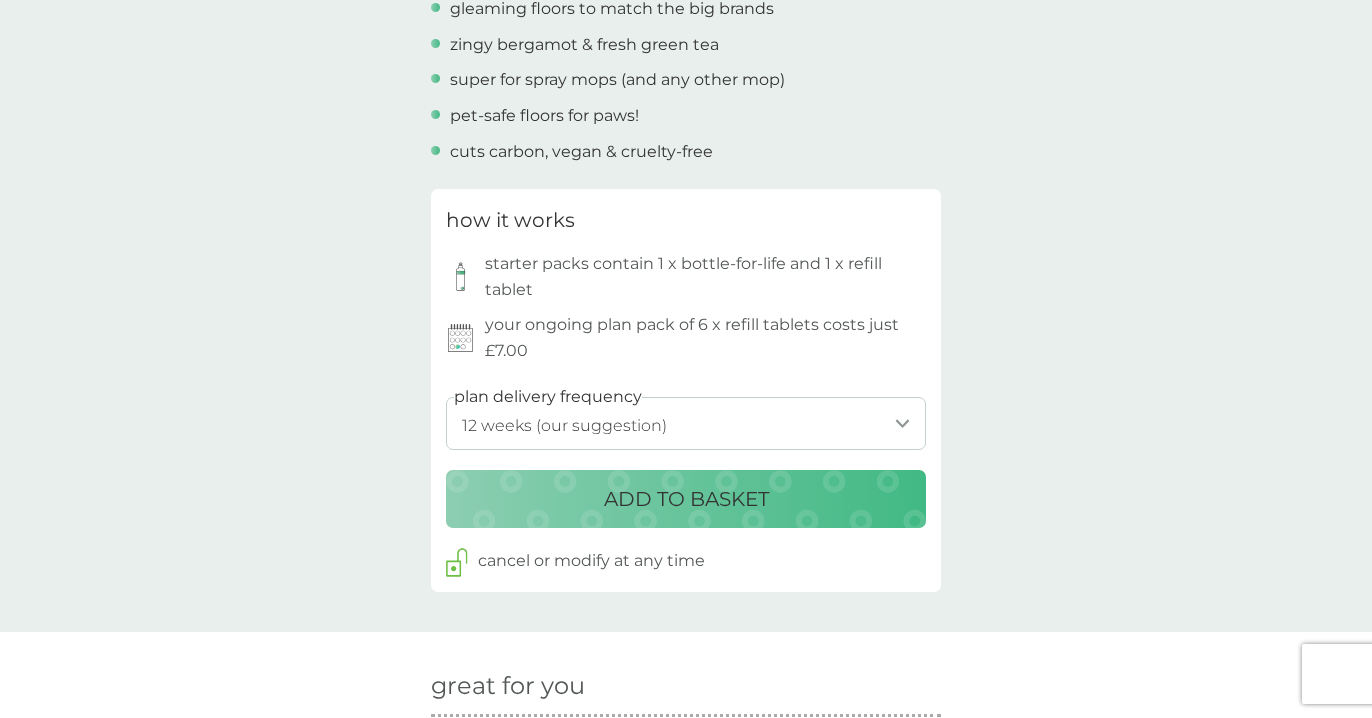 scroll, scrollTop: 800, scrollLeft: 0, axis: vertical 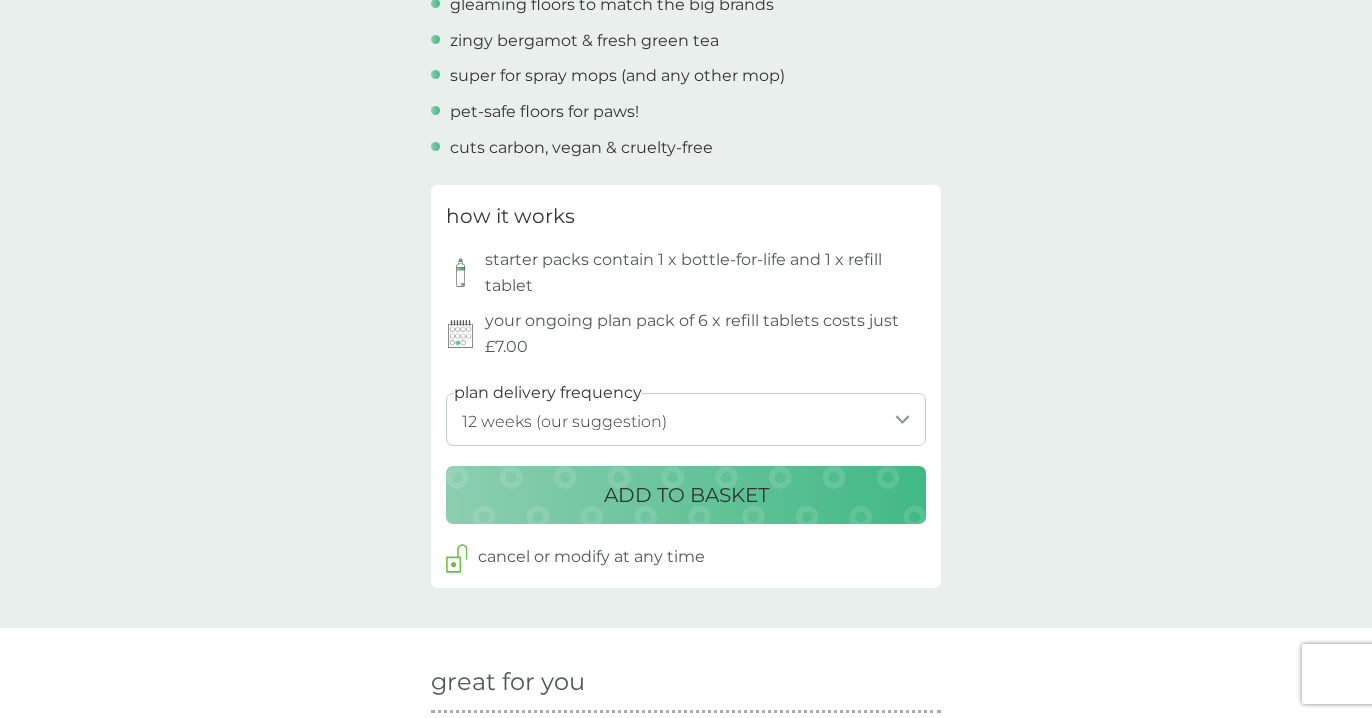 click on "ADD TO BASKET" at bounding box center [686, 495] 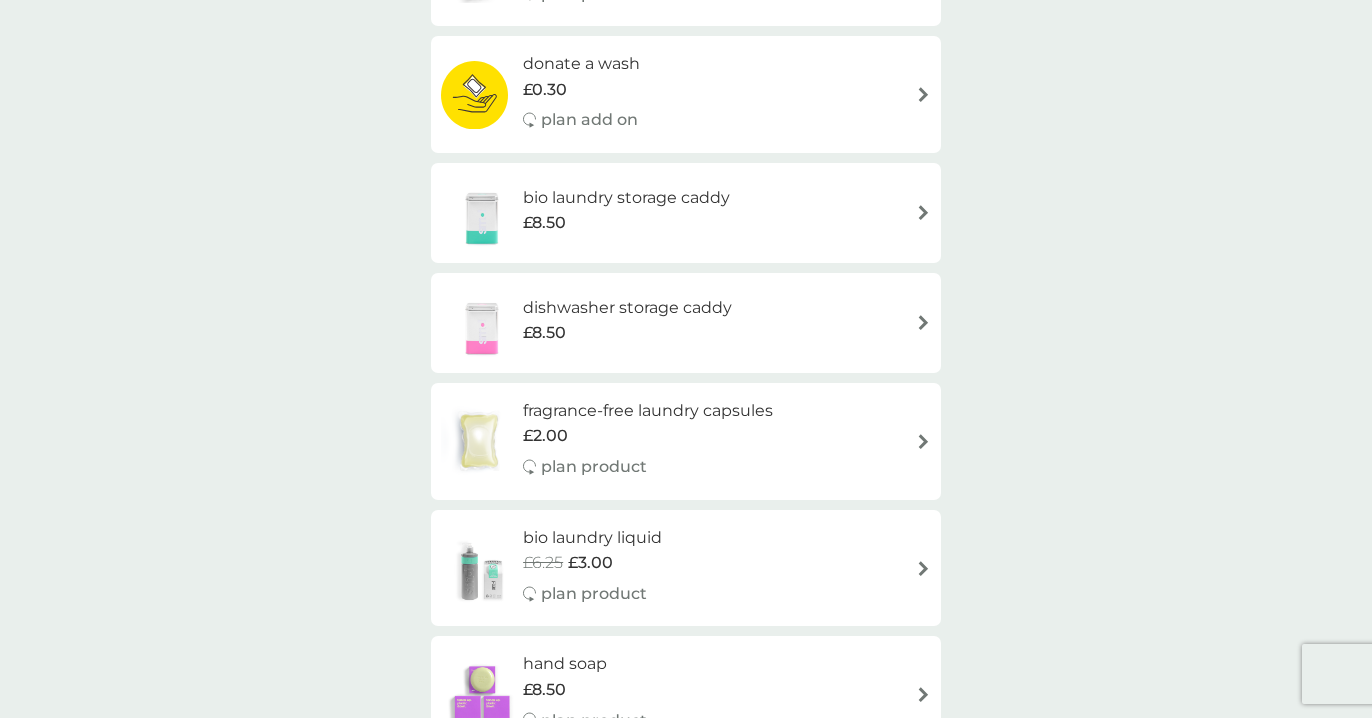 scroll, scrollTop: 0, scrollLeft: 0, axis: both 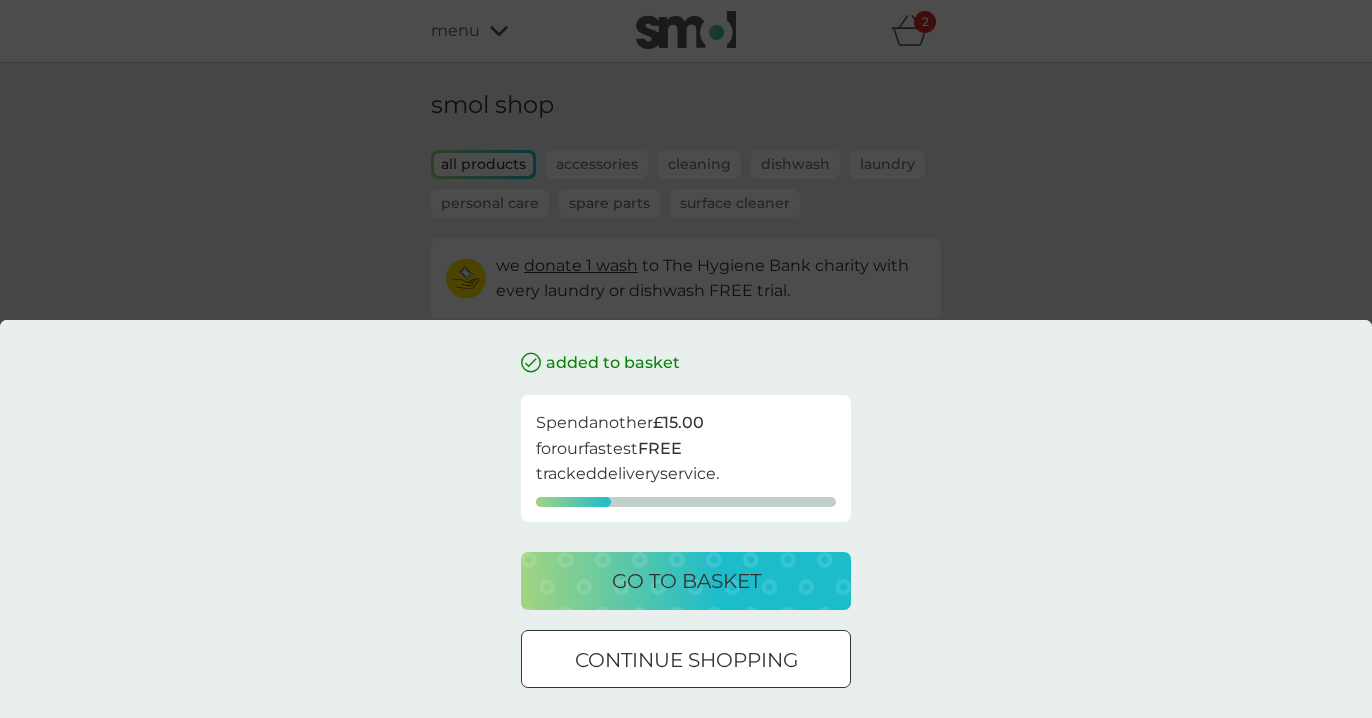 click on "added to basket Spend  another  £15.00   for  our  fastest  FREE   tracked  delivery  service.  go to basket continue shopping" at bounding box center [686, 359] 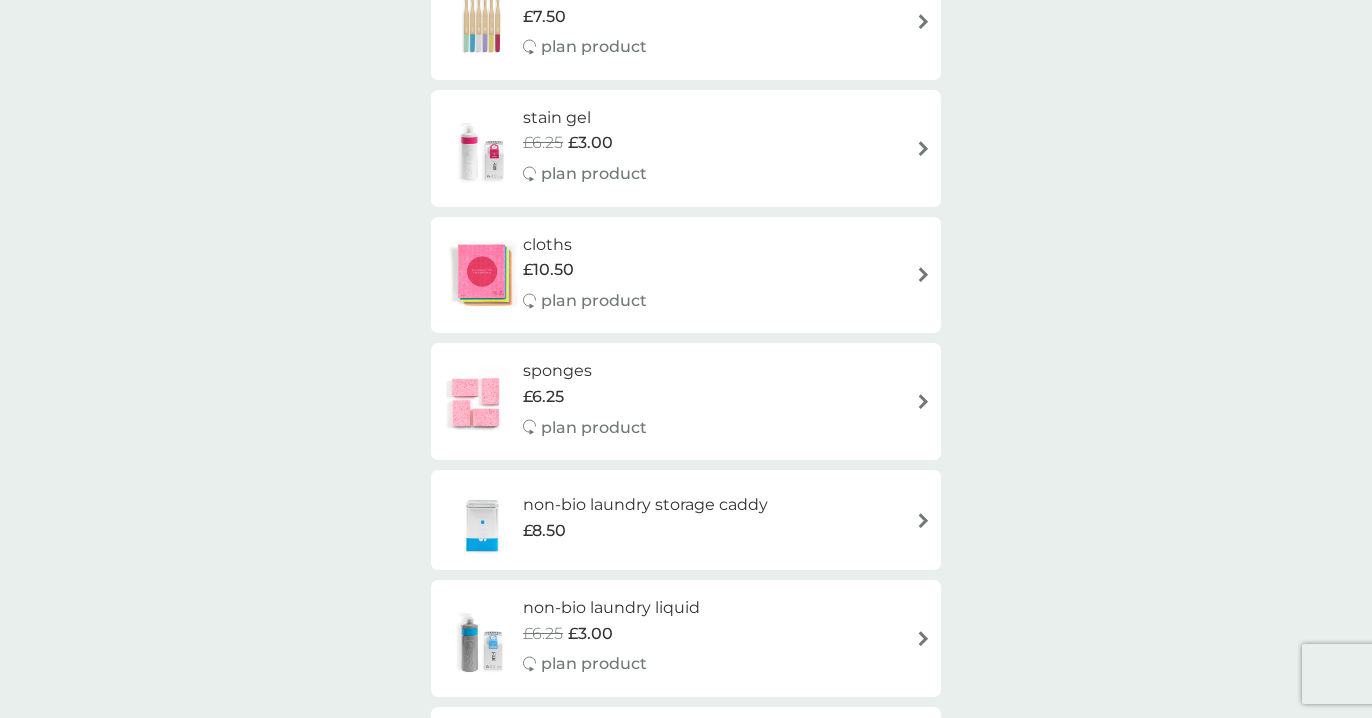 scroll, scrollTop: 1734, scrollLeft: 0, axis: vertical 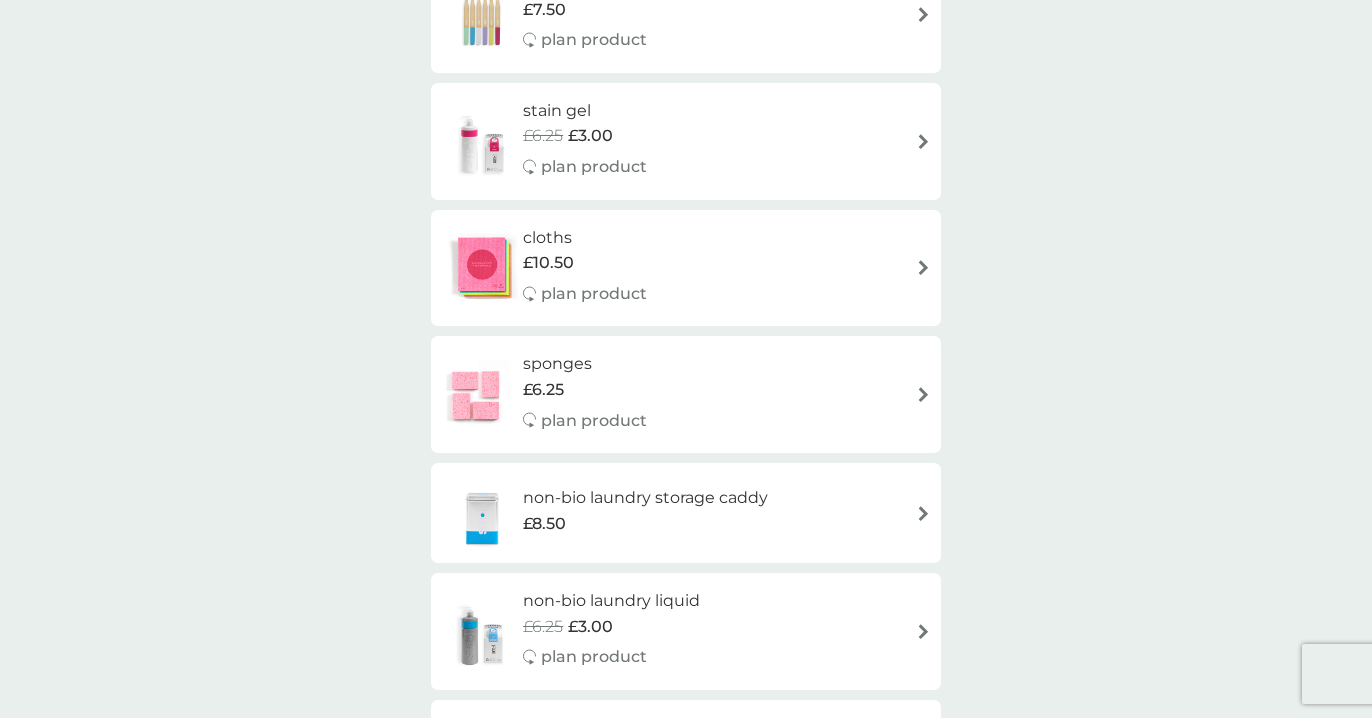 click on "plan product" at bounding box center (594, 421) 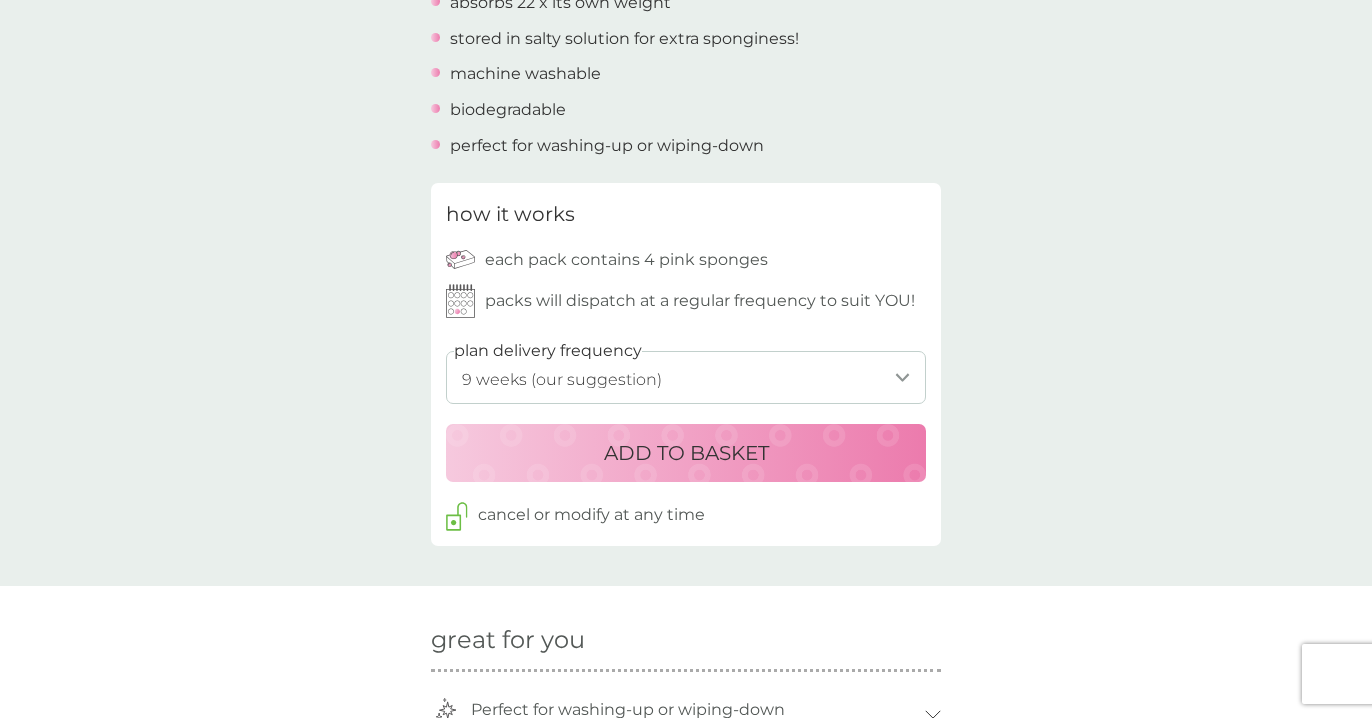 scroll, scrollTop: 813, scrollLeft: 0, axis: vertical 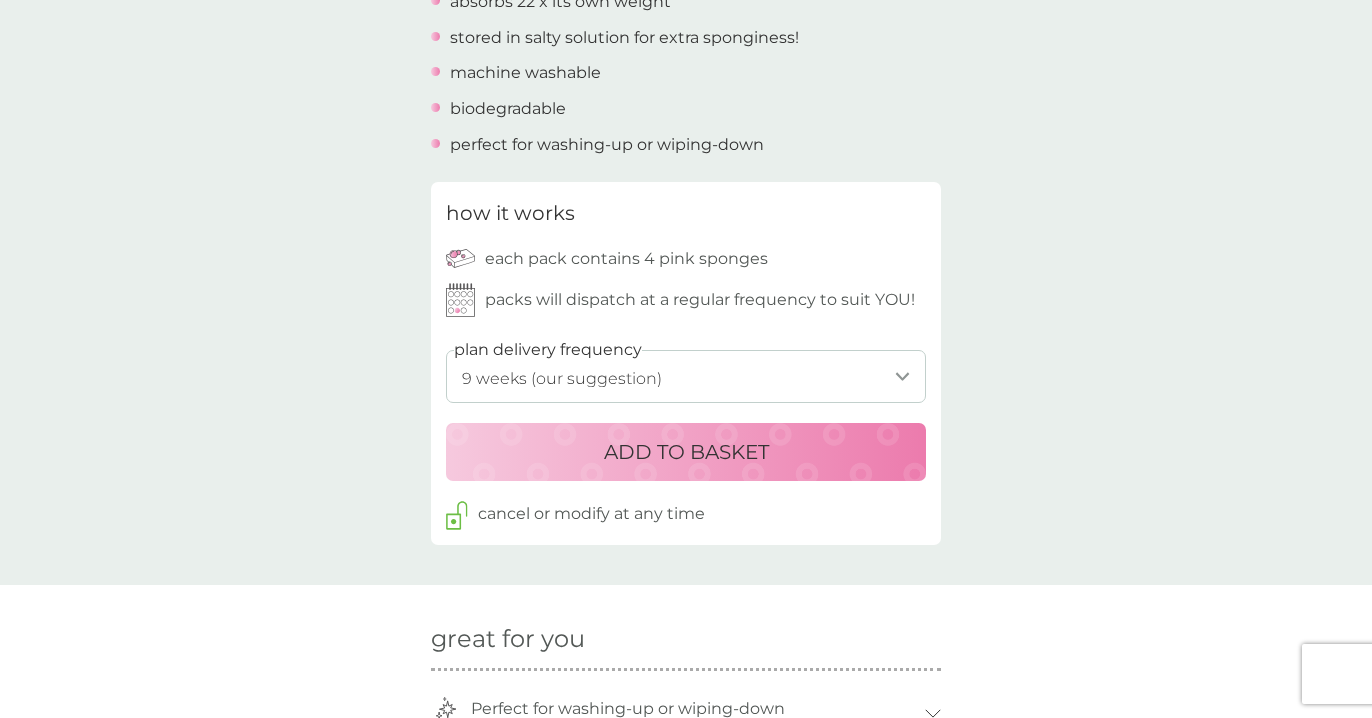 click on "1 week  2 weeks  3 weeks  4 weeks  5 weeks  6 weeks  7 weeks  8 weeks  9 weeks (our suggestion) 10 weeks  11 weeks  12 weeks  13 weeks  14 weeks  15 weeks  16 weeks  17 weeks  18 weeks  19 weeks  20 weeks  21 weeks  22 weeks  23 weeks  24 weeks  25 weeks  26 weeks  27 weeks  28 weeks  29 weeks  30 weeks" at bounding box center (686, 376) 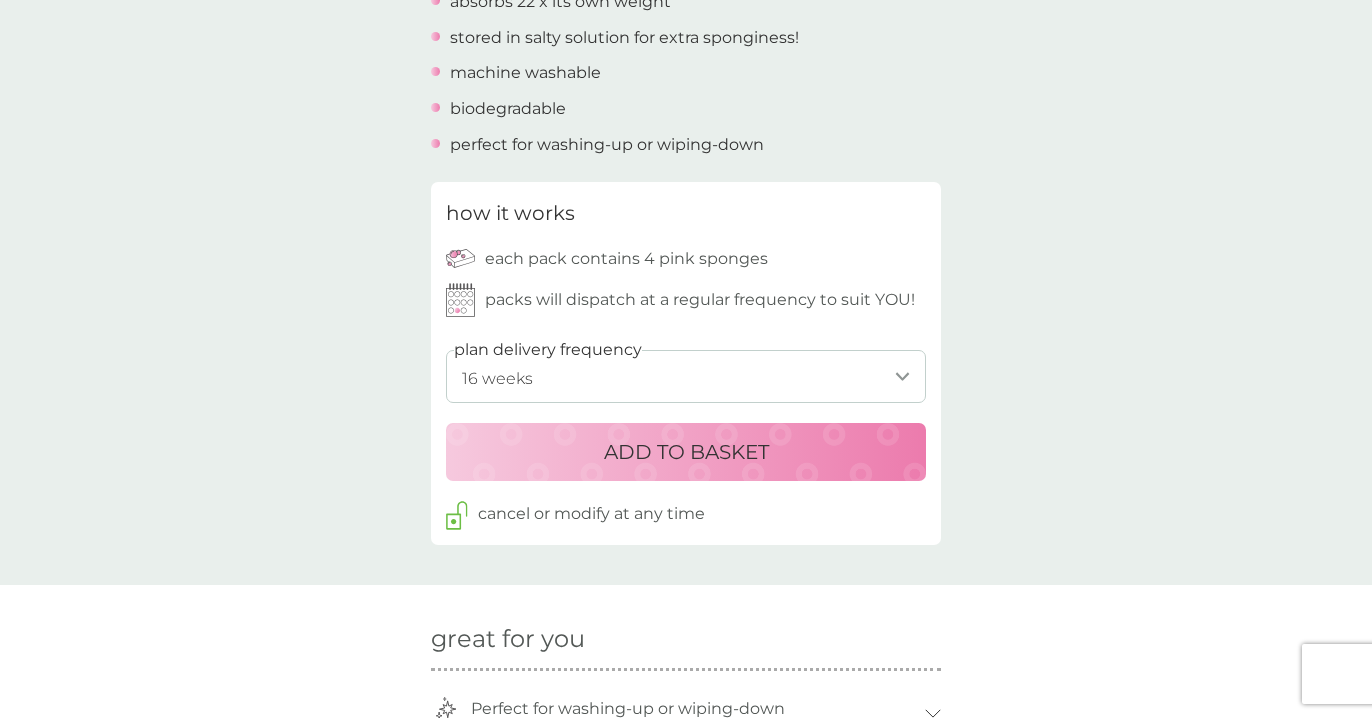 click on "ADD TO BASKET" at bounding box center [686, 452] 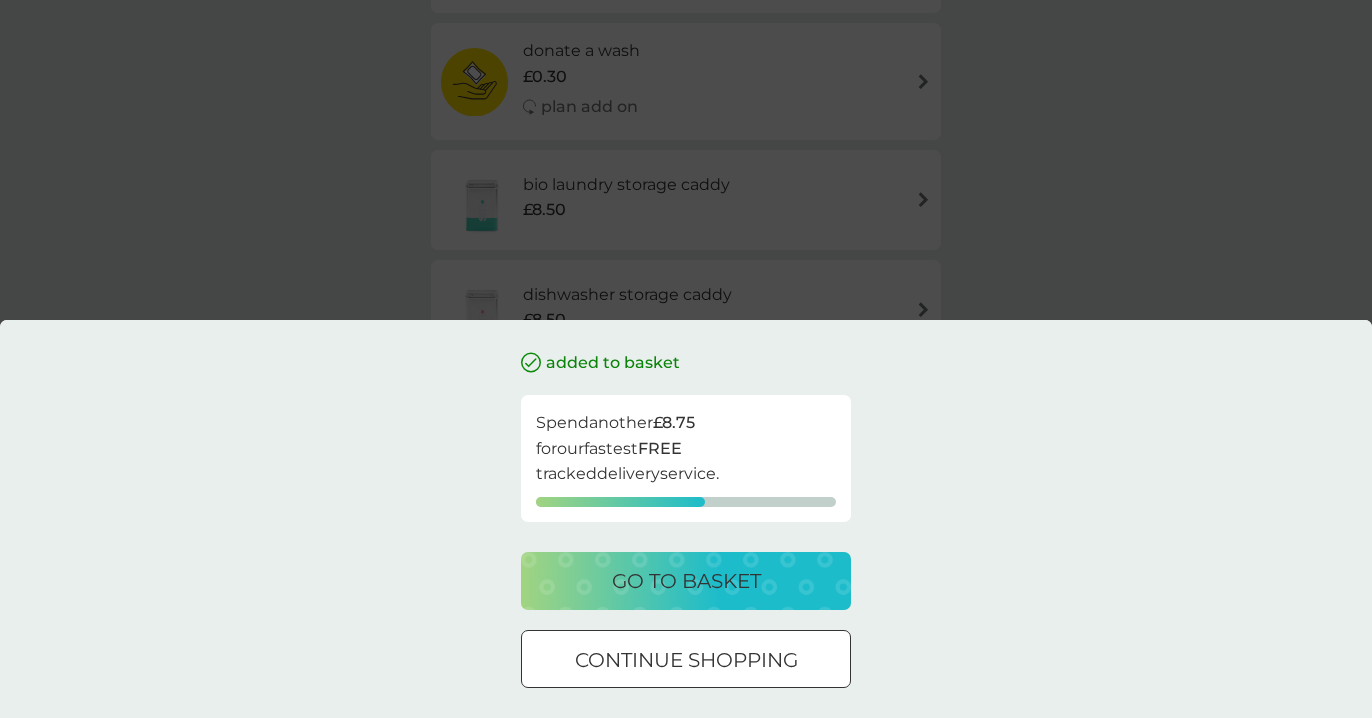 scroll, scrollTop: 0, scrollLeft: 0, axis: both 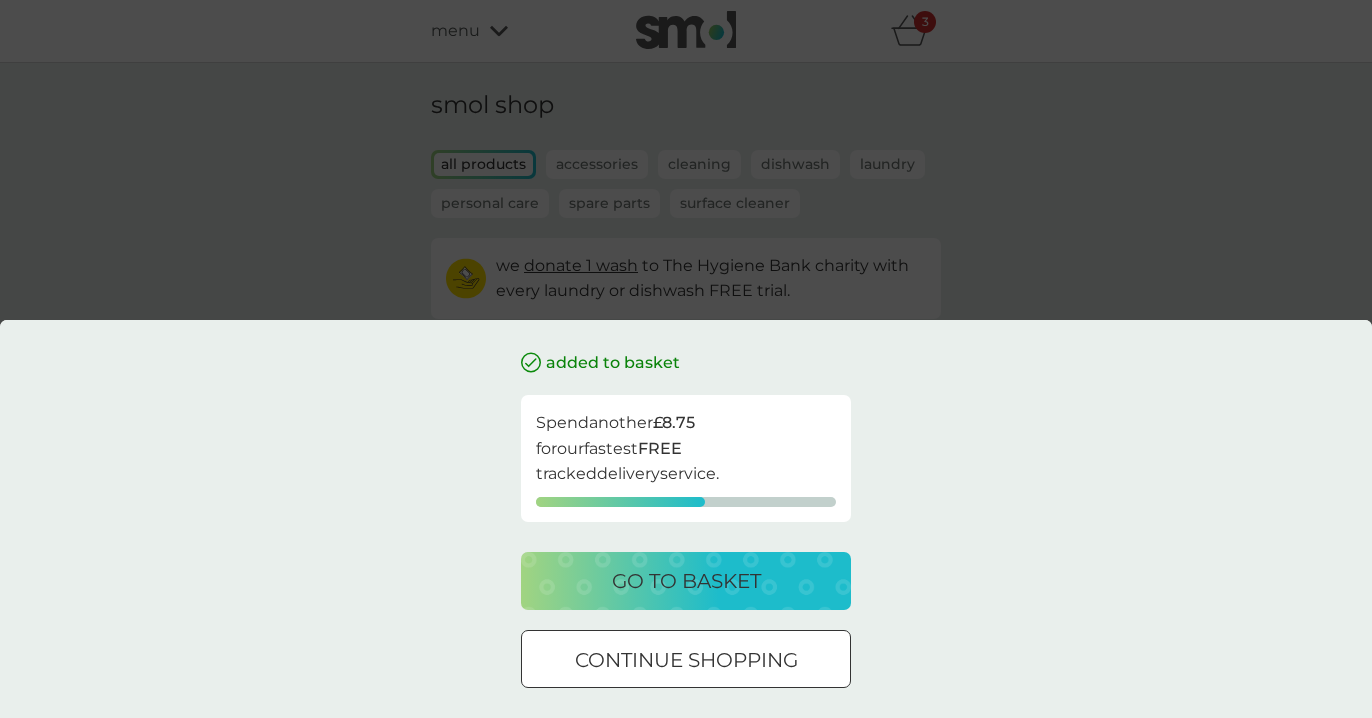 click on "go to basket" at bounding box center [686, 581] 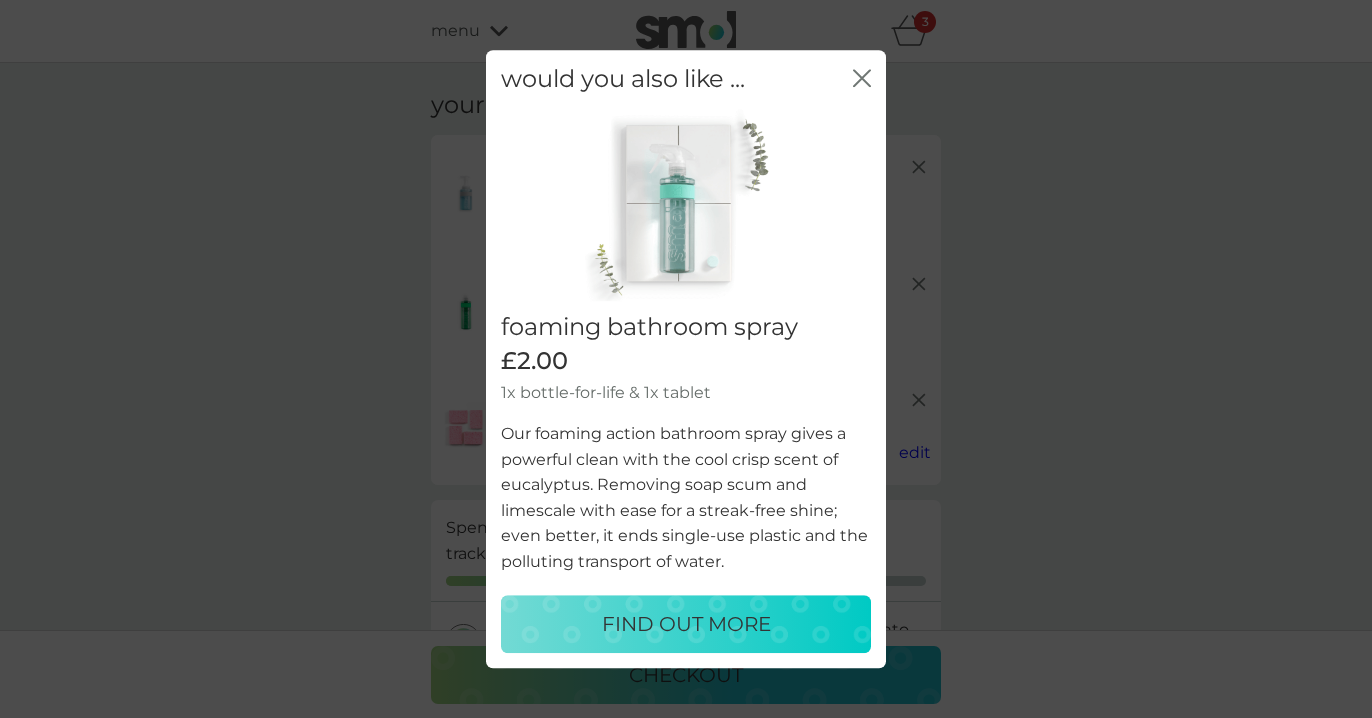click on "close" 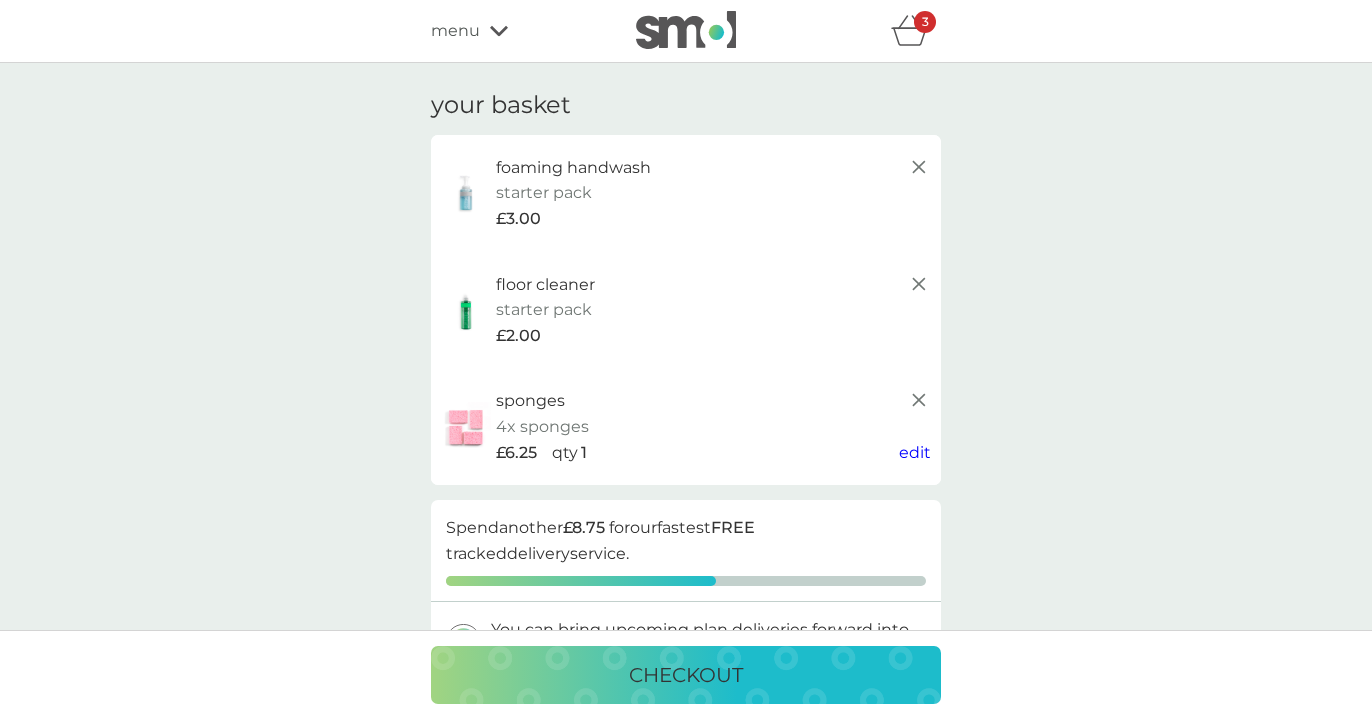 click on "3" at bounding box center (925, 22) 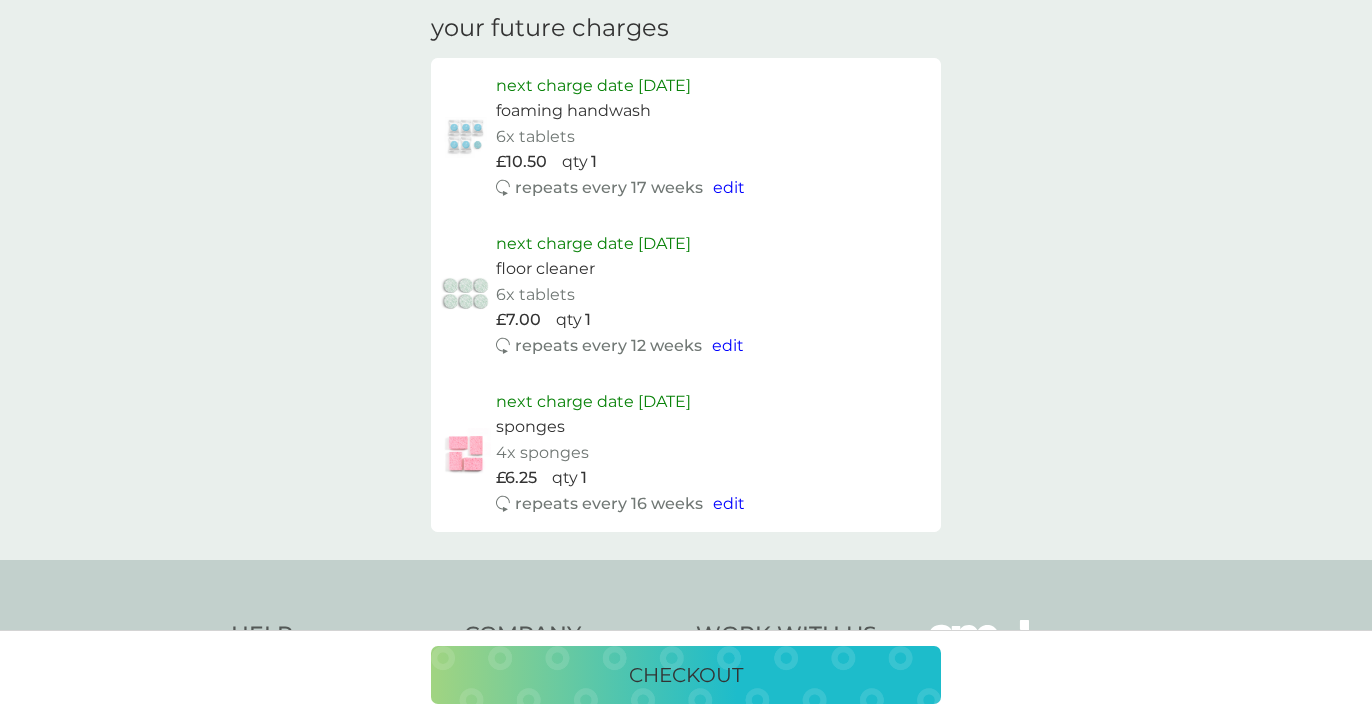 scroll, scrollTop: 1049, scrollLeft: 0, axis: vertical 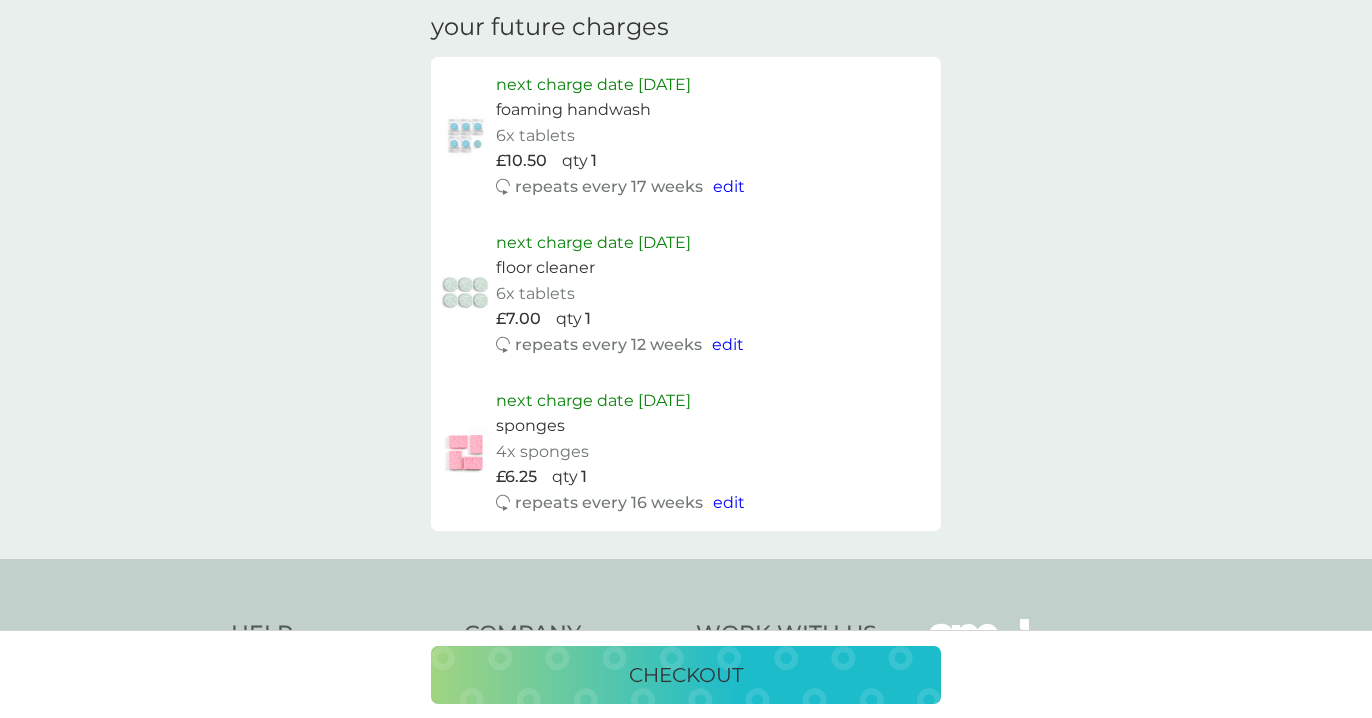 click on "edit" at bounding box center [728, 344] 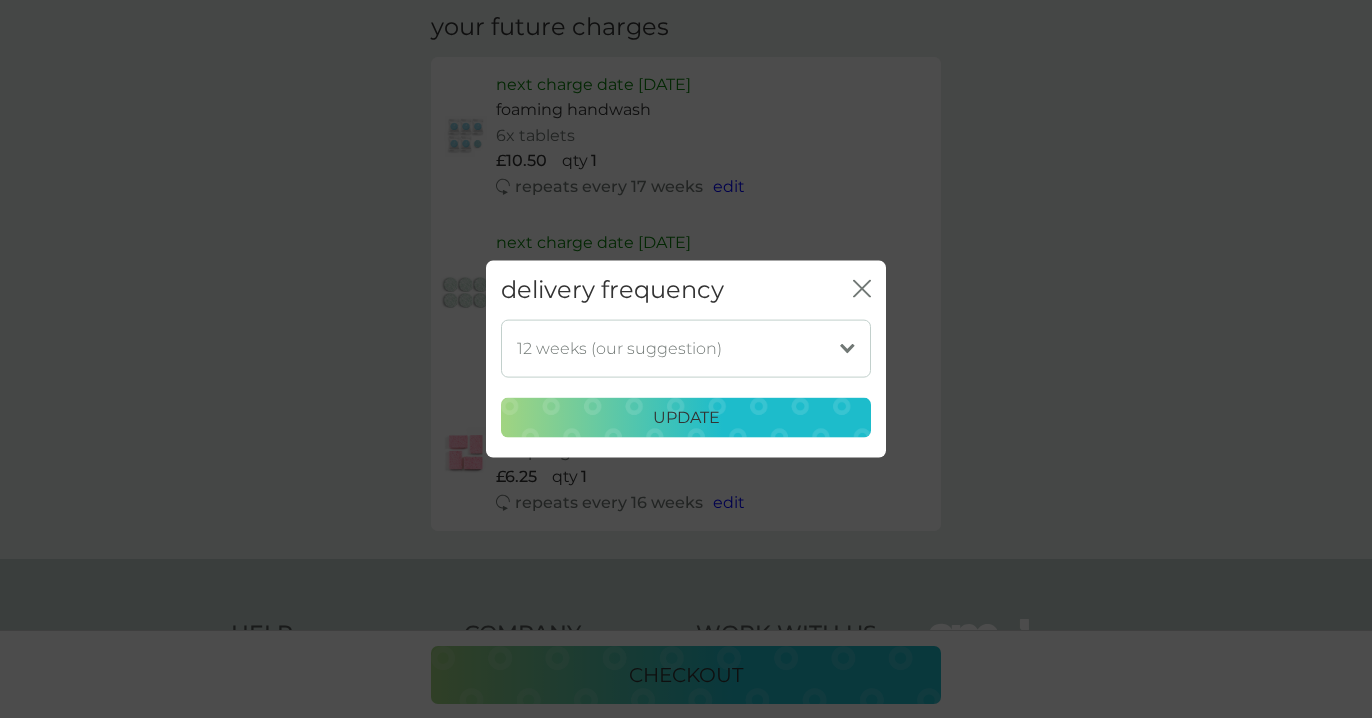 click on "1 week  2 weeks  3 weeks  4 weeks  5 weeks  6 weeks  7 weeks  8 weeks  9 weeks  10 weeks  11 weeks  12 weeks (our suggestion) 13 weeks  14 weeks  15 weeks  16 weeks  17 weeks  18 weeks  19 weeks  20 weeks  21 weeks  22 weeks  23 weeks  24 weeks  25 weeks  26 weeks" at bounding box center [686, 348] 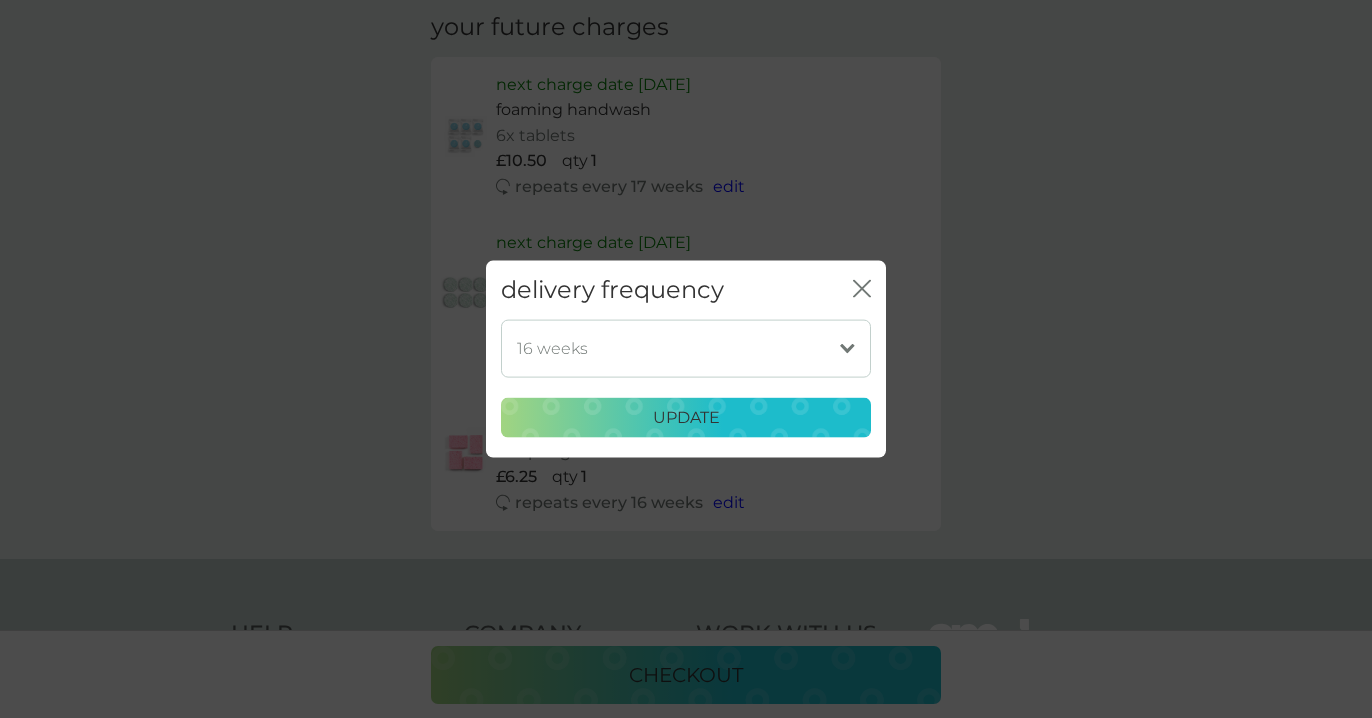 click on "update" at bounding box center (686, 418) 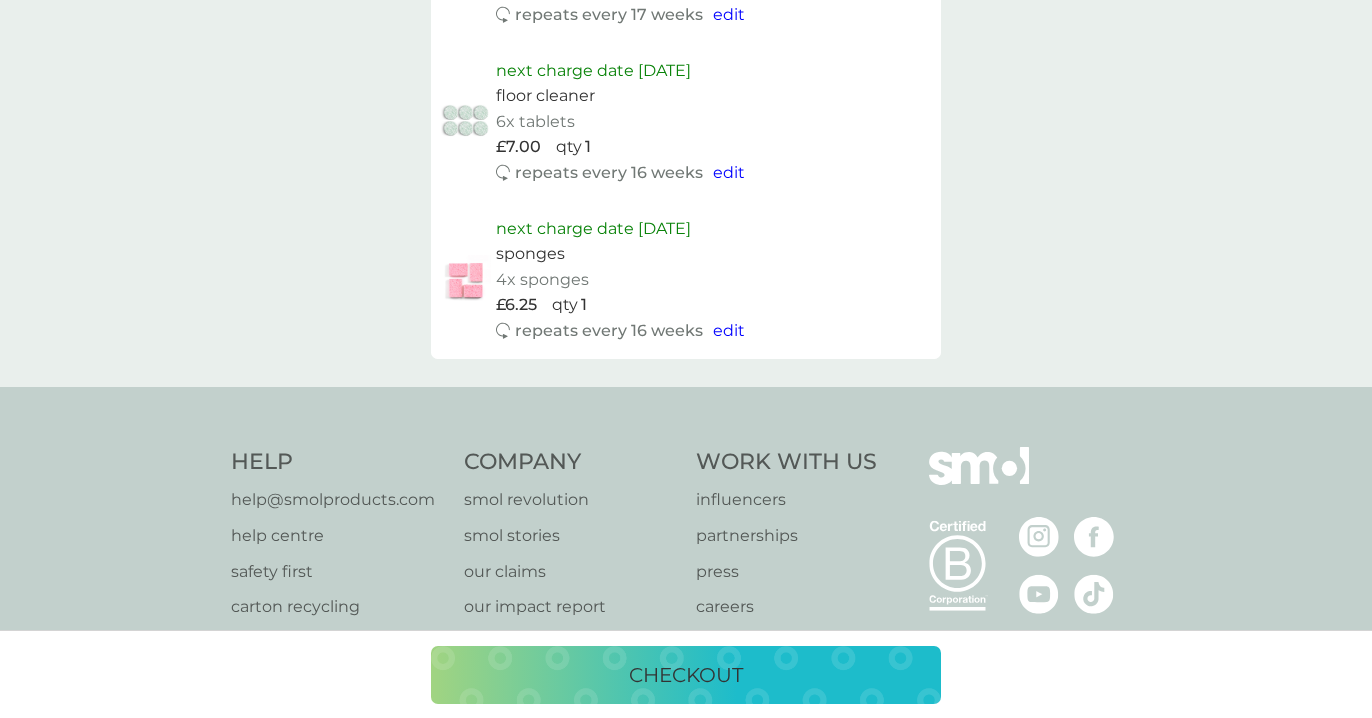 scroll, scrollTop: 1219, scrollLeft: 0, axis: vertical 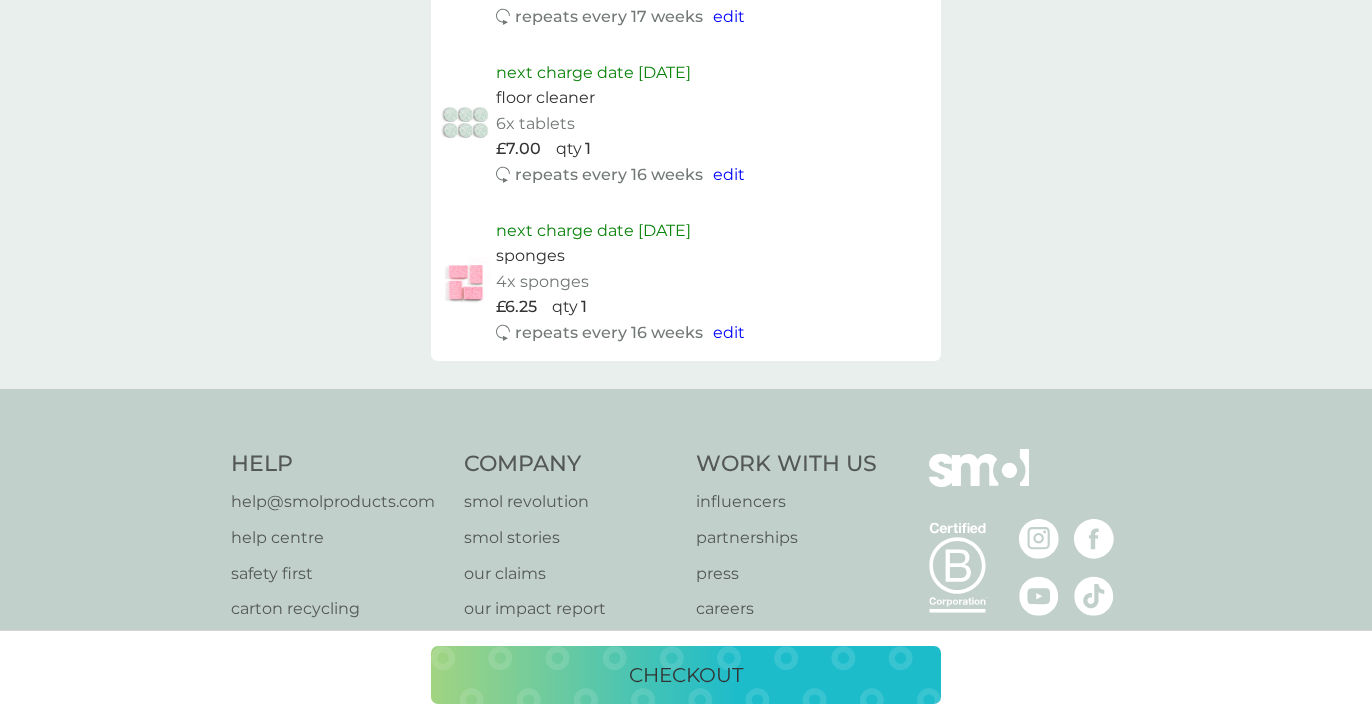 click on "checkout" at bounding box center (686, 675) 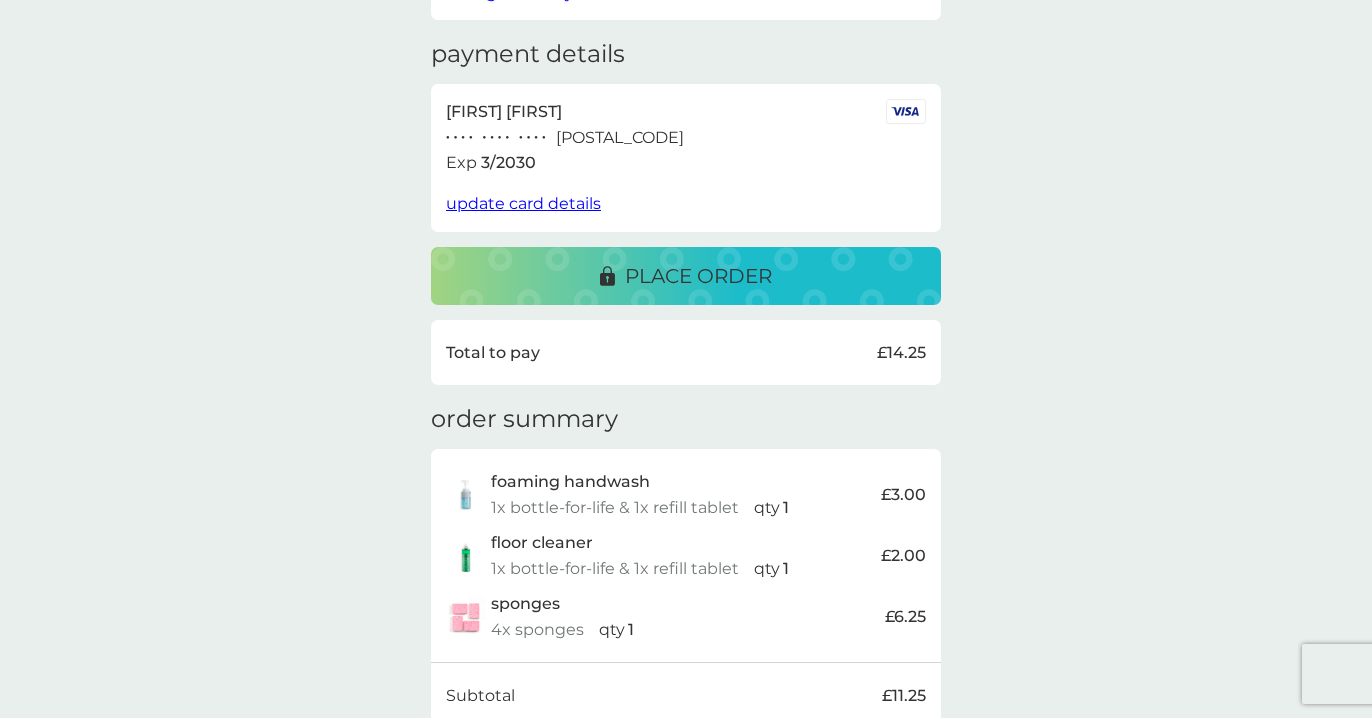 scroll, scrollTop: 229, scrollLeft: 0, axis: vertical 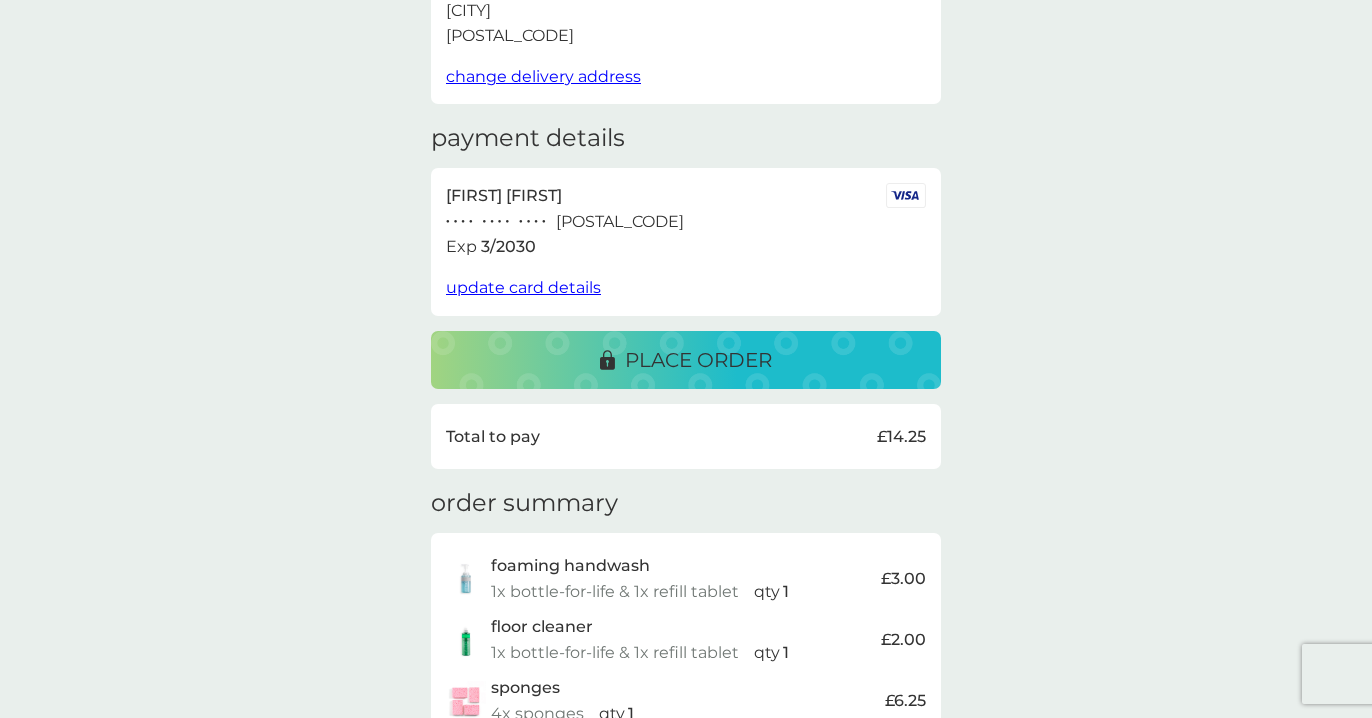 click on "place order" at bounding box center (698, 360) 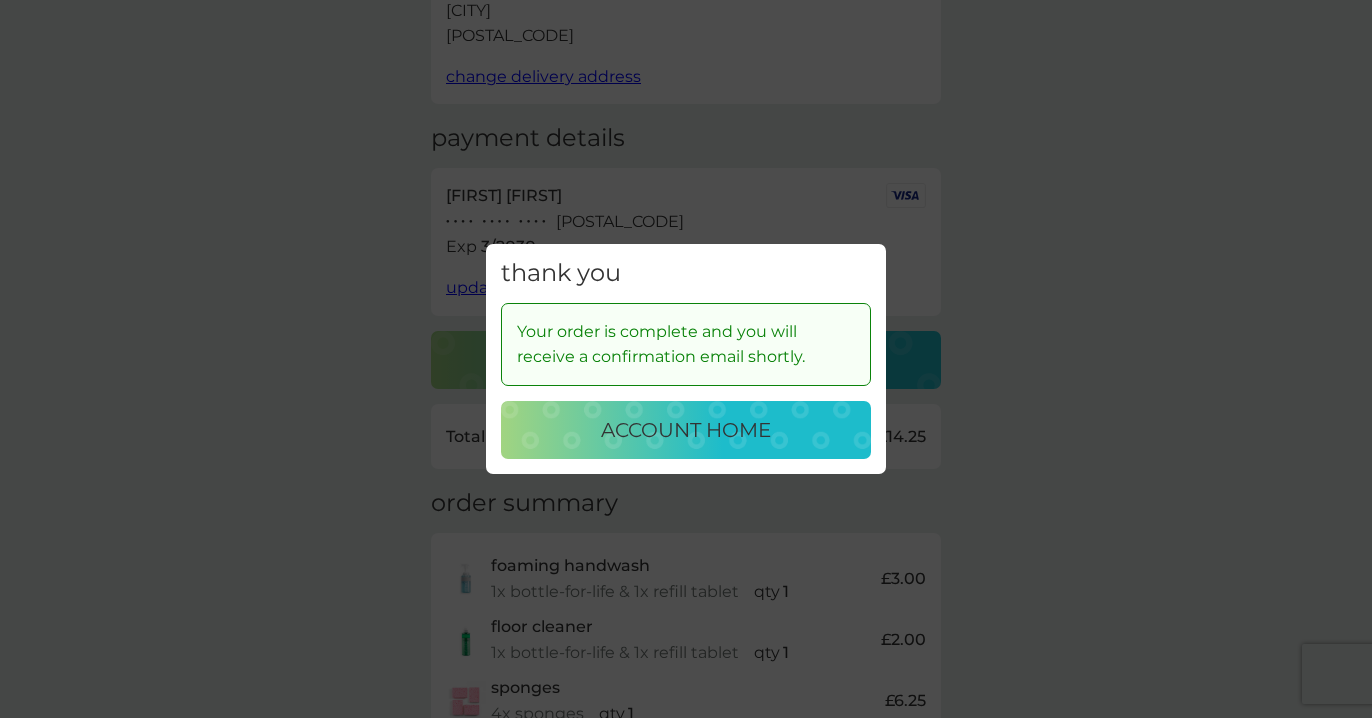 click on "account home" at bounding box center (686, 430) 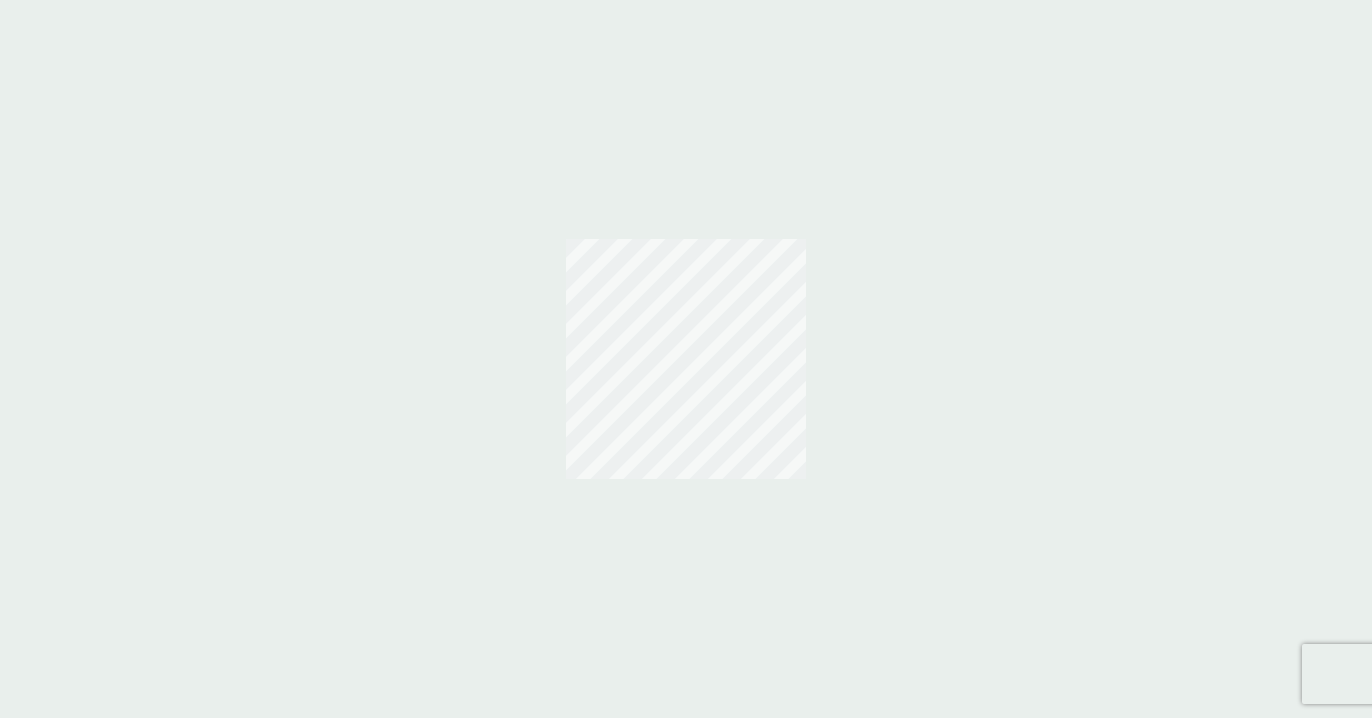 scroll, scrollTop: 0, scrollLeft: 0, axis: both 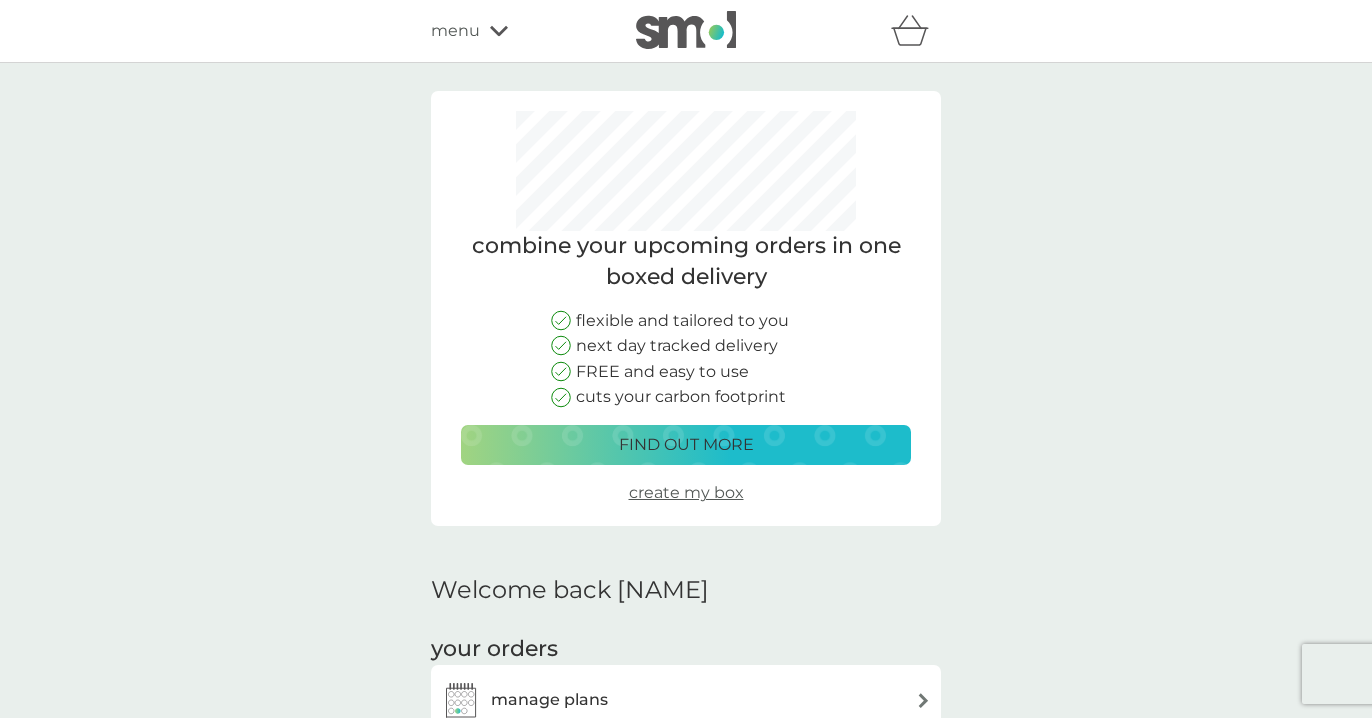 click on "menu" at bounding box center [455, 31] 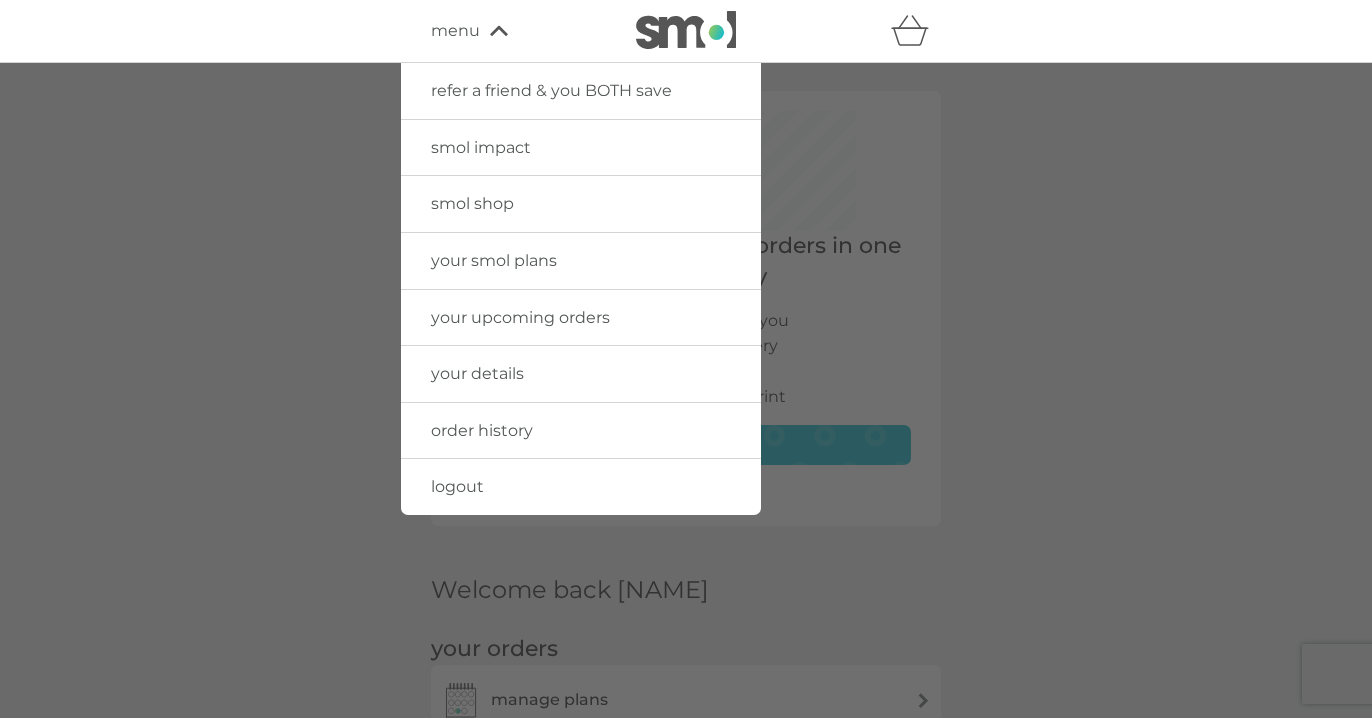 click on "your details" at bounding box center (477, 373) 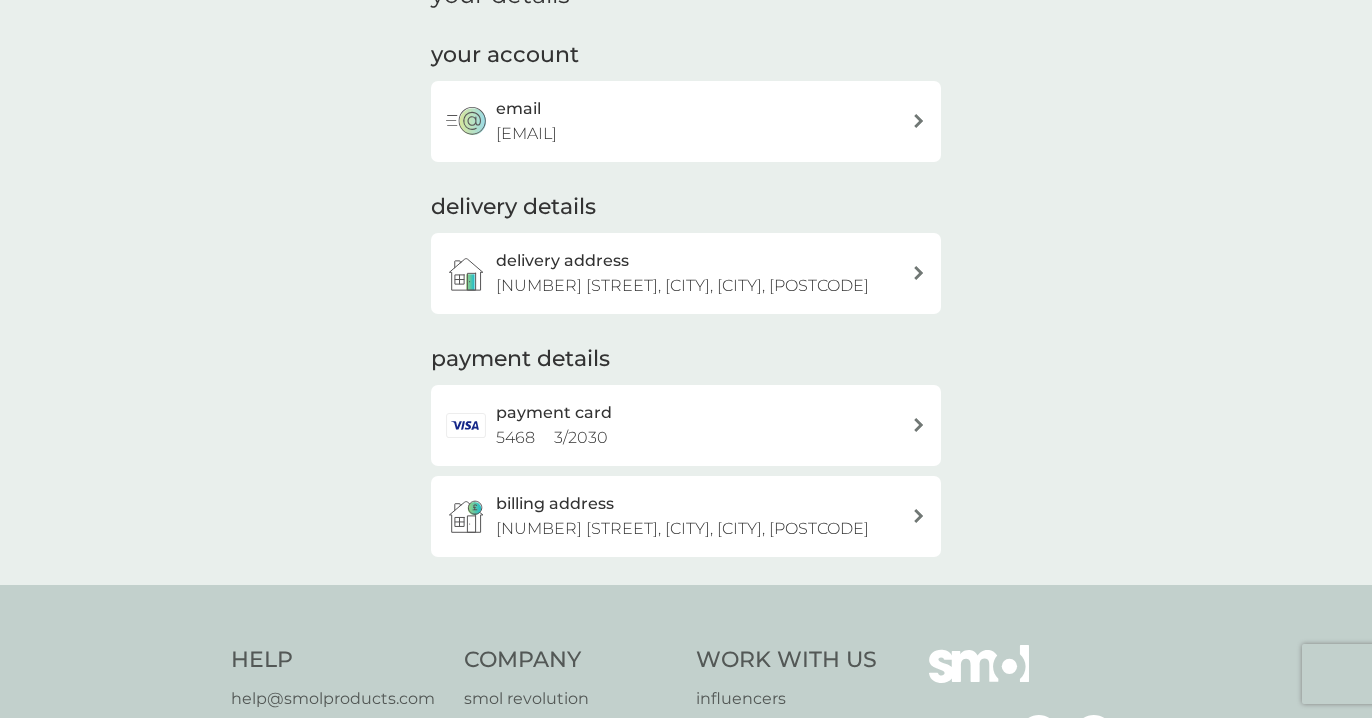 scroll, scrollTop: 122, scrollLeft: 0, axis: vertical 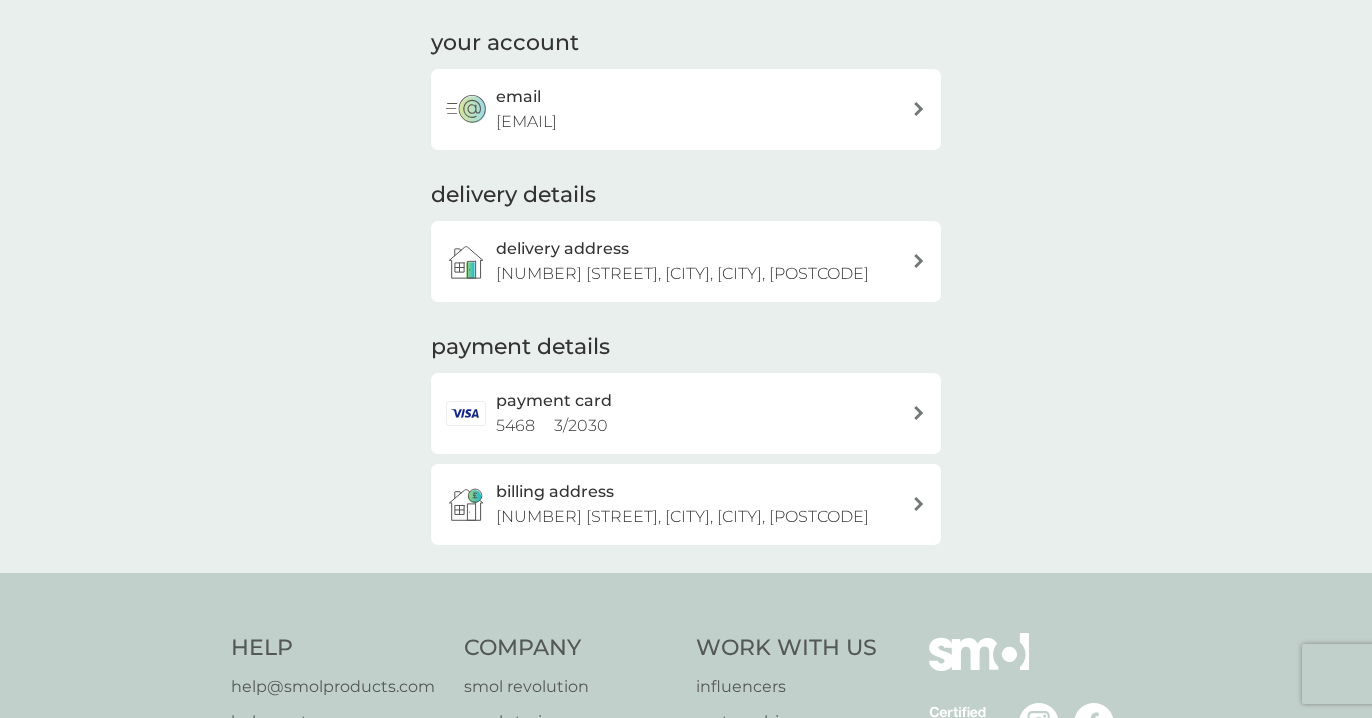 click on "payment card" at bounding box center (554, 401) 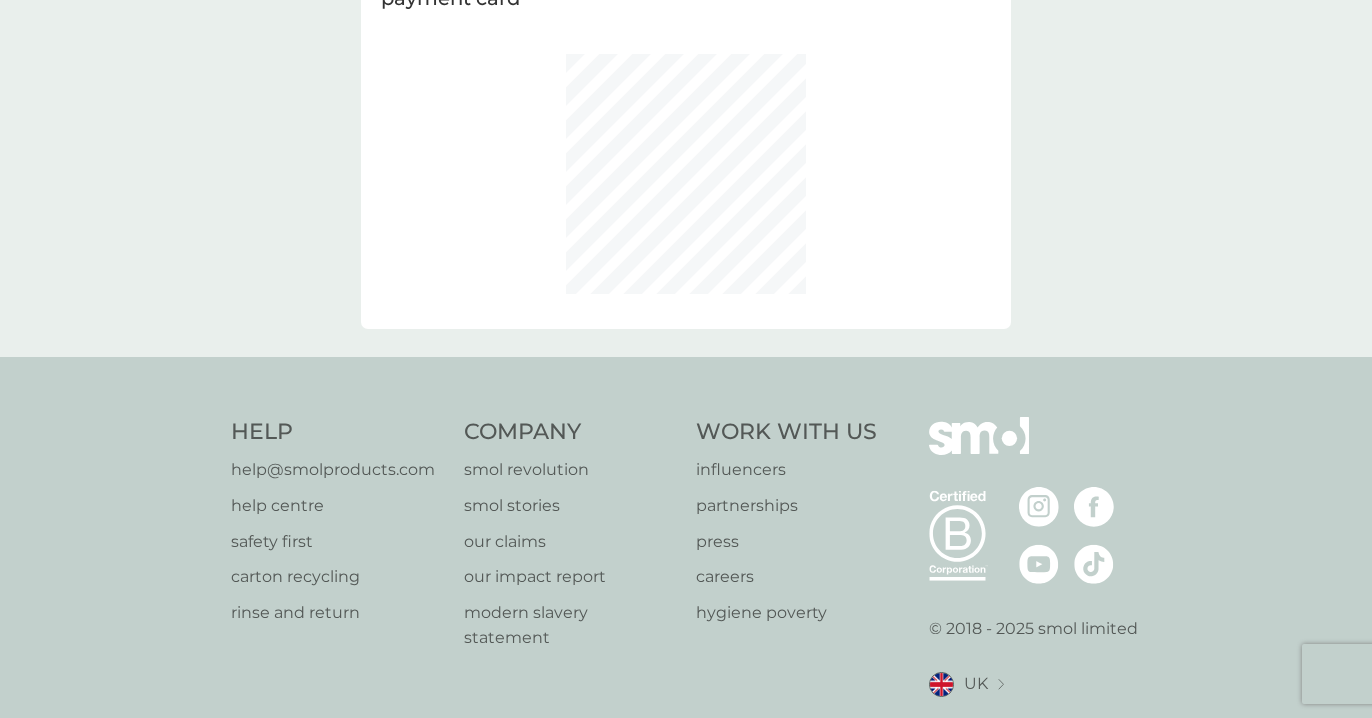 scroll, scrollTop: 0, scrollLeft: 0, axis: both 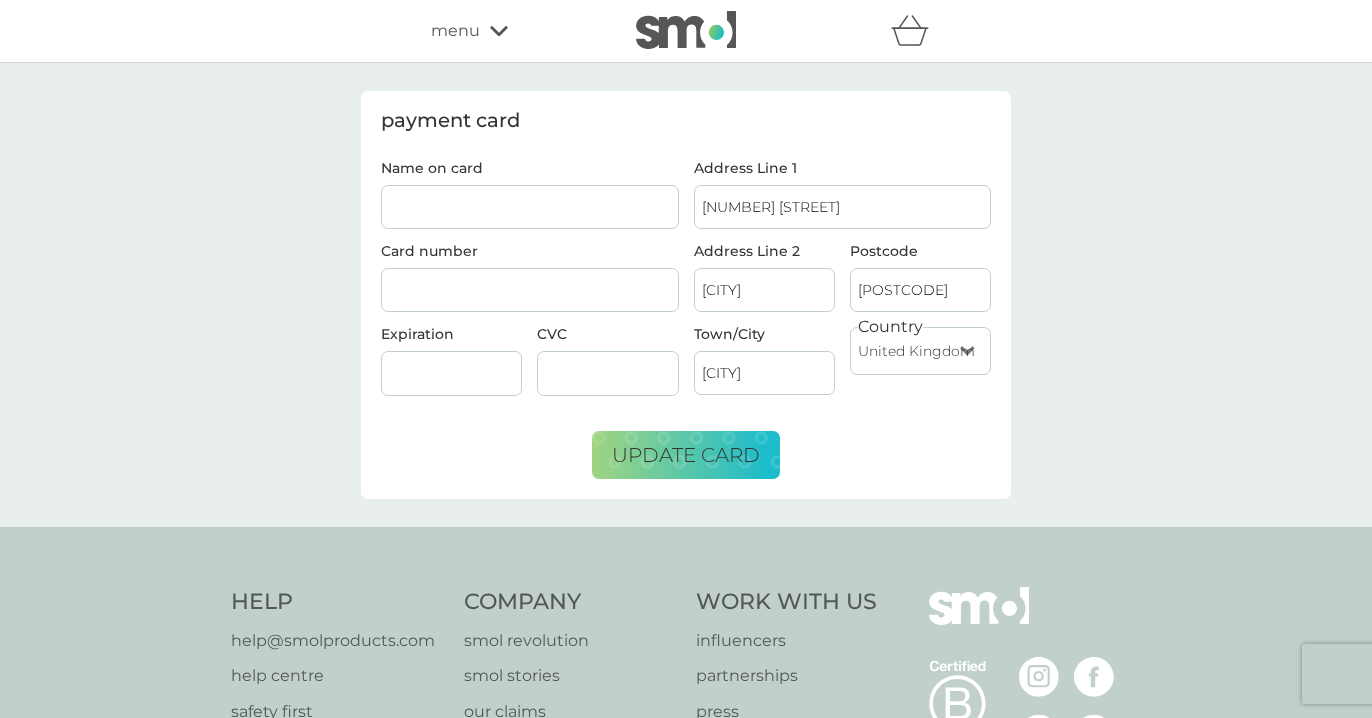 click on "menu" at bounding box center (455, 31) 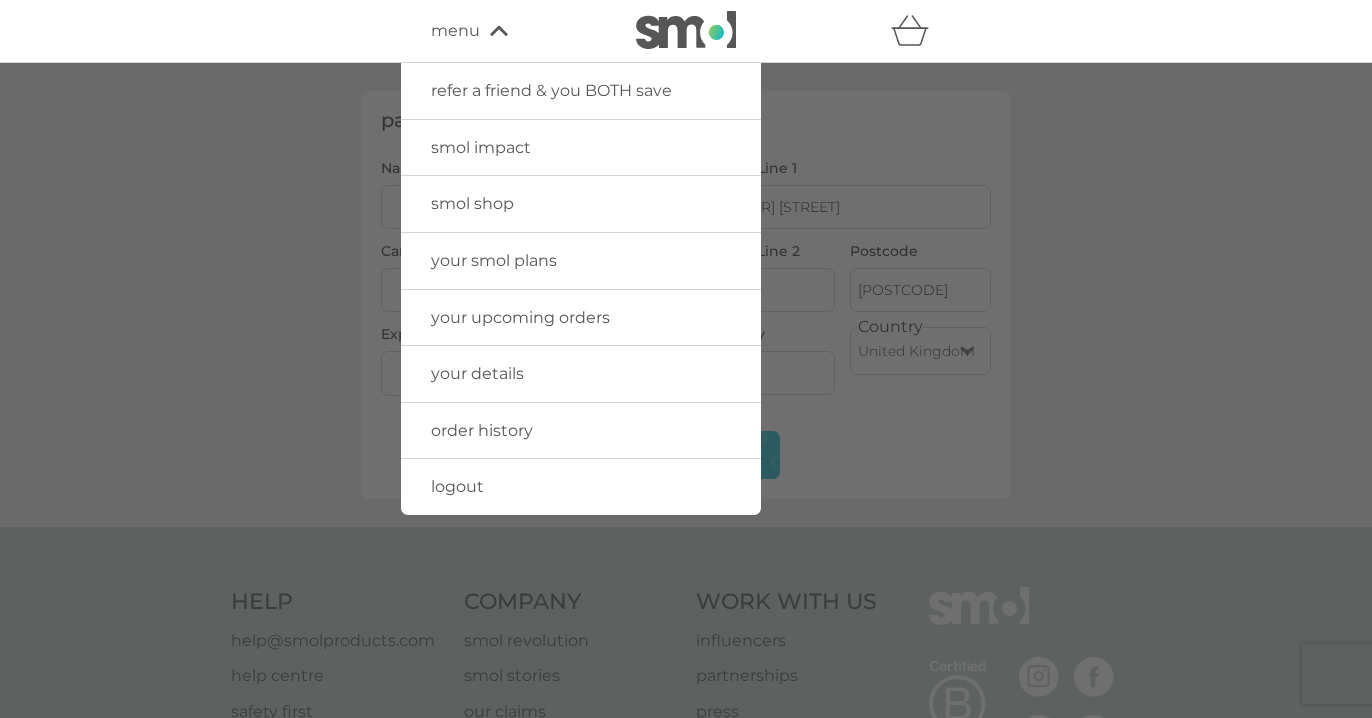 click on "logout" at bounding box center (457, 486) 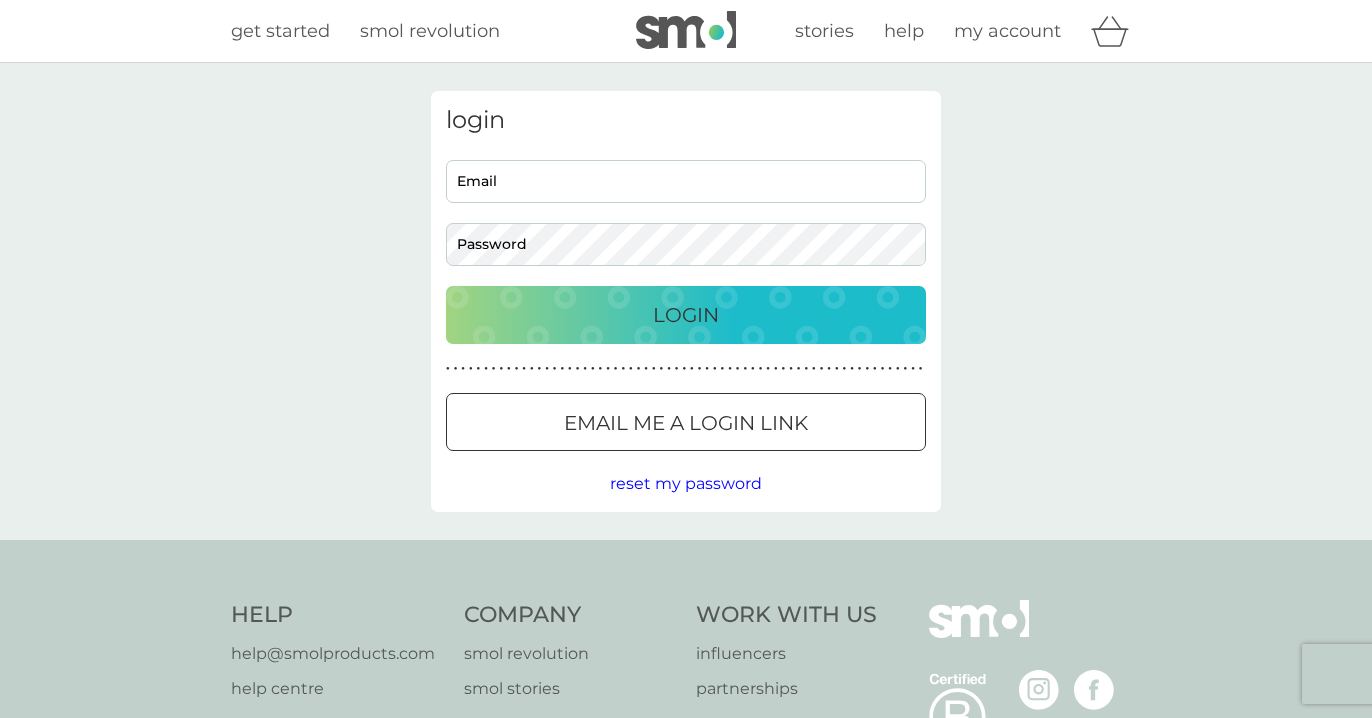 type on "juderudolf@googlemail.com" 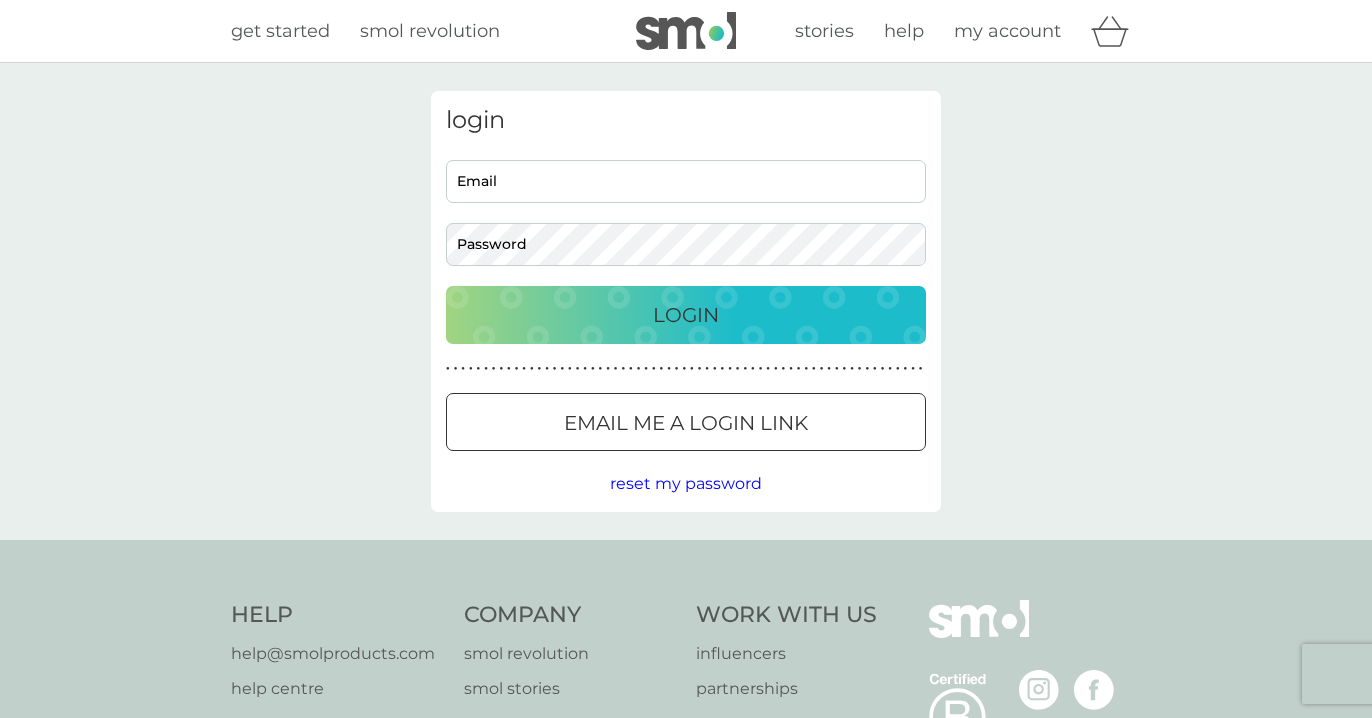 scroll, scrollTop: 0, scrollLeft: 0, axis: both 